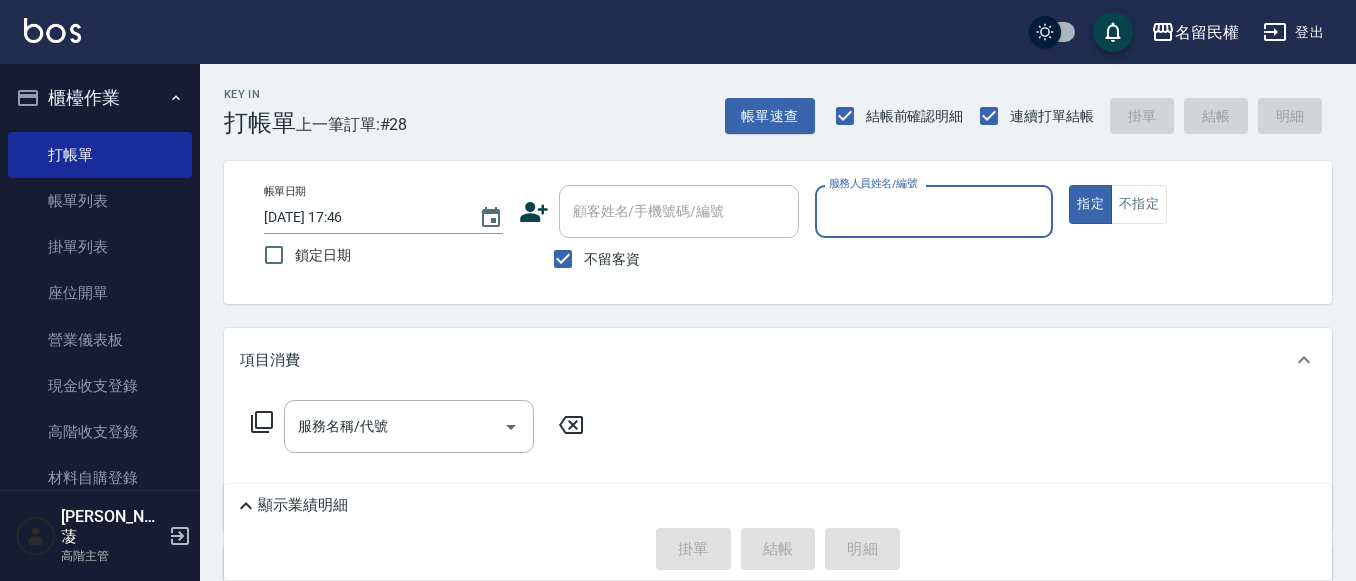 scroll, scrollTop: 0, scrollLeft: 0, axis: both 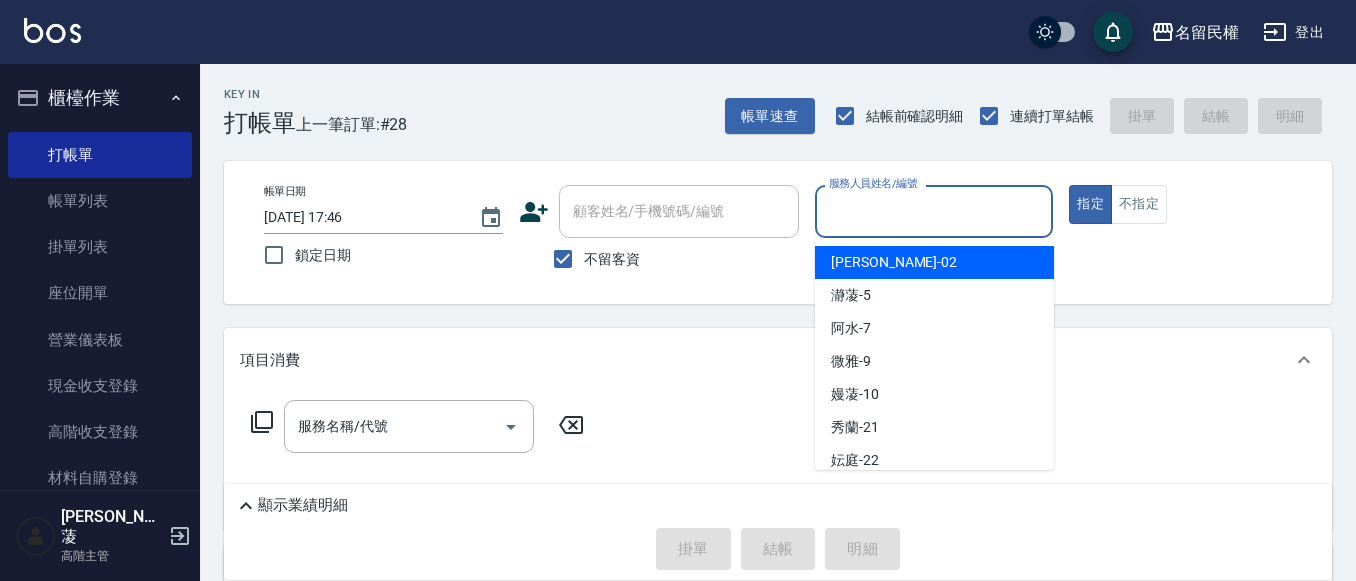 click on "服務人員姓名/編號" at bounding box center [934, 211] 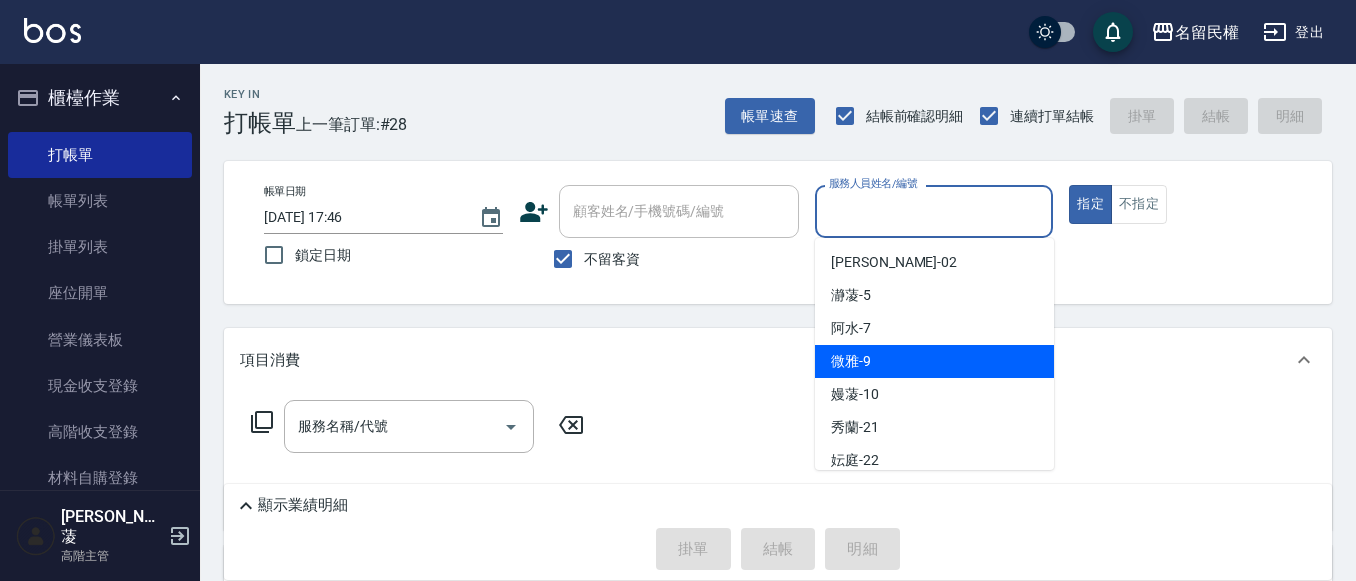 click on "微雅 -9" at bounding box center (851, 361) 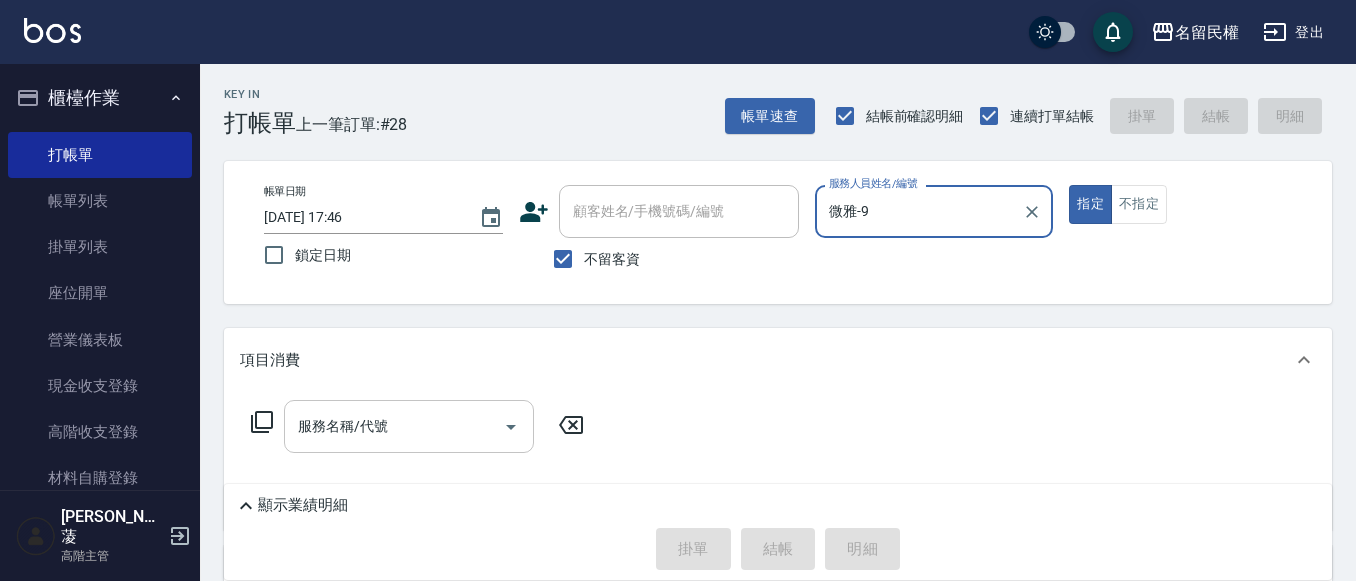 click on "服務名稱/代號" at bounding box center [394, 426] 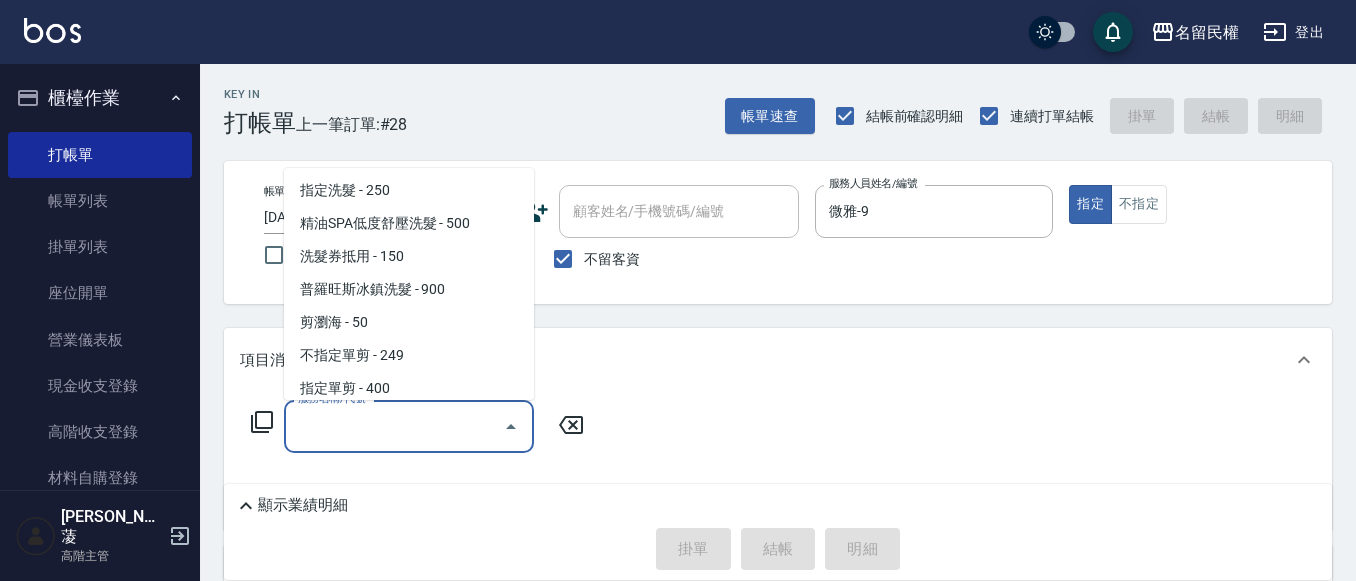 scroll, scrollTop: 0, scrollLeft: 0, axis: both 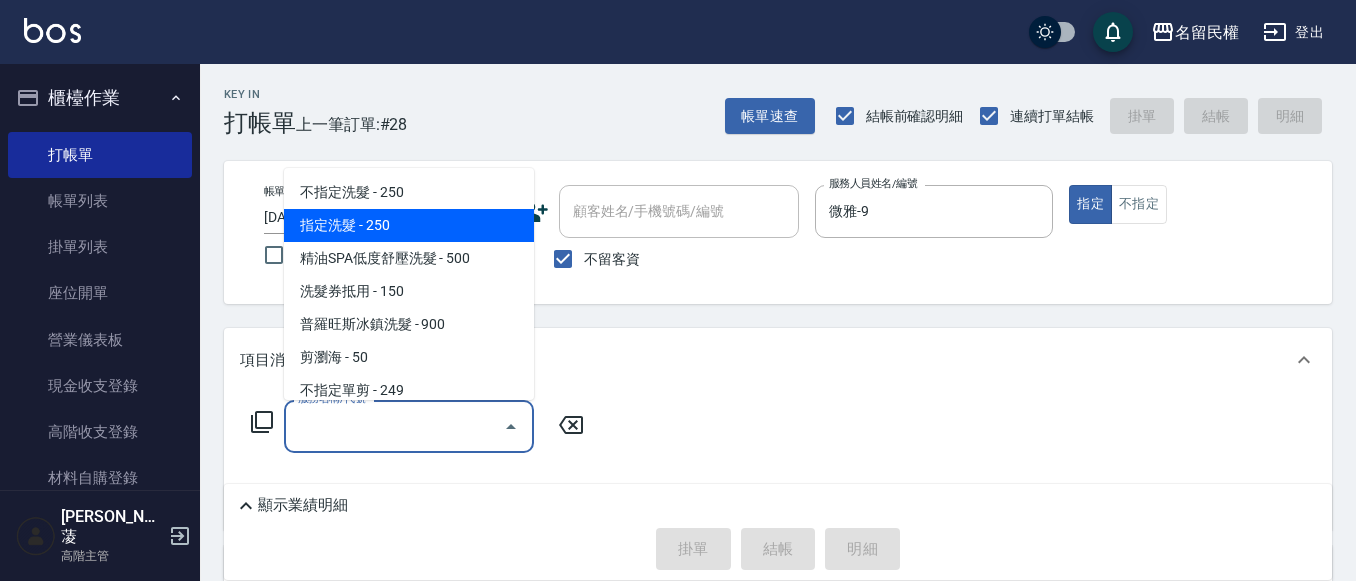 click on "指定洗髮 - 250" at bounding box center [409, 225] 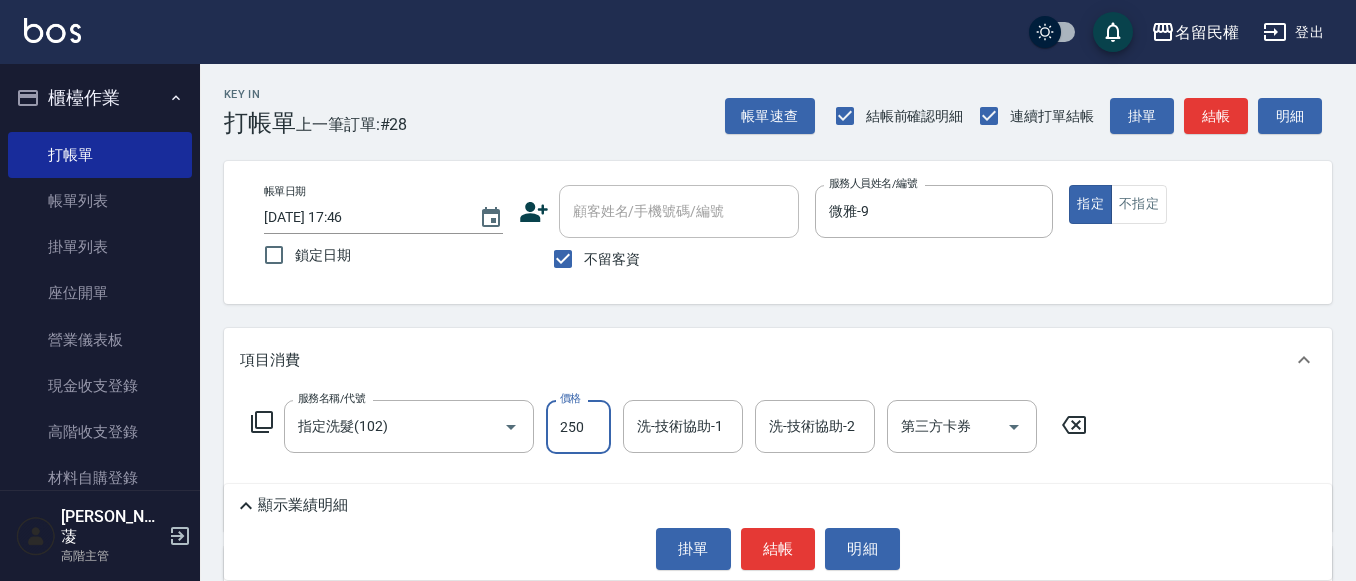 click on "250" at bounding box center [578, 427] 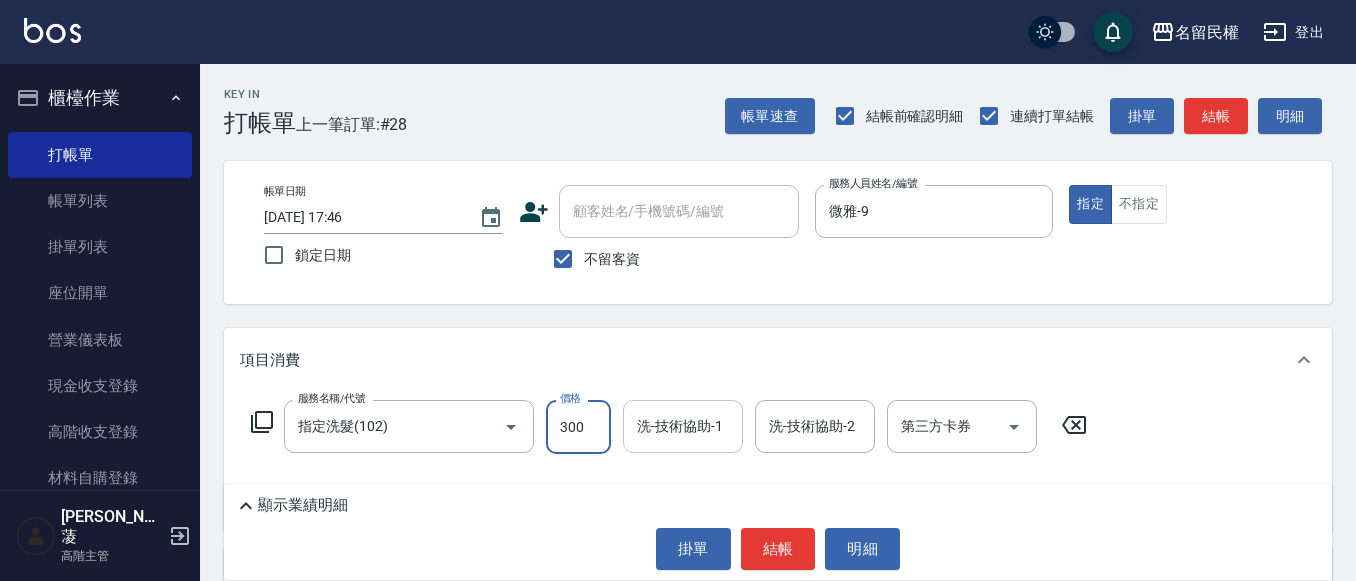 type on "300" 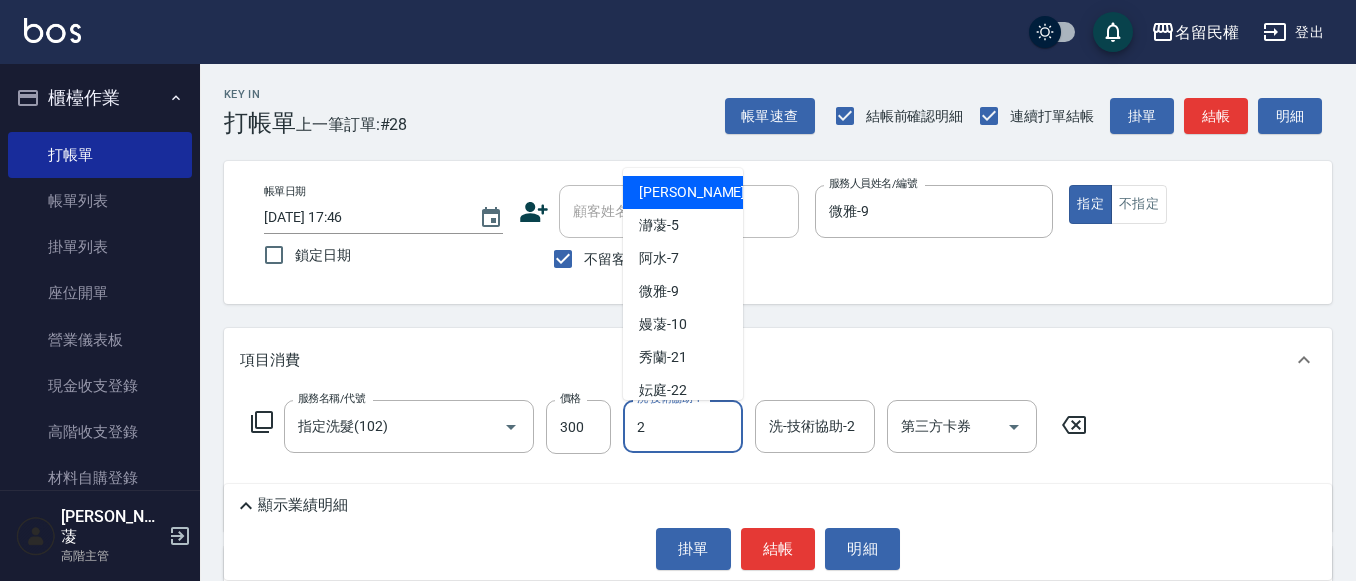 click on "2" at bounding box center [683, 426] 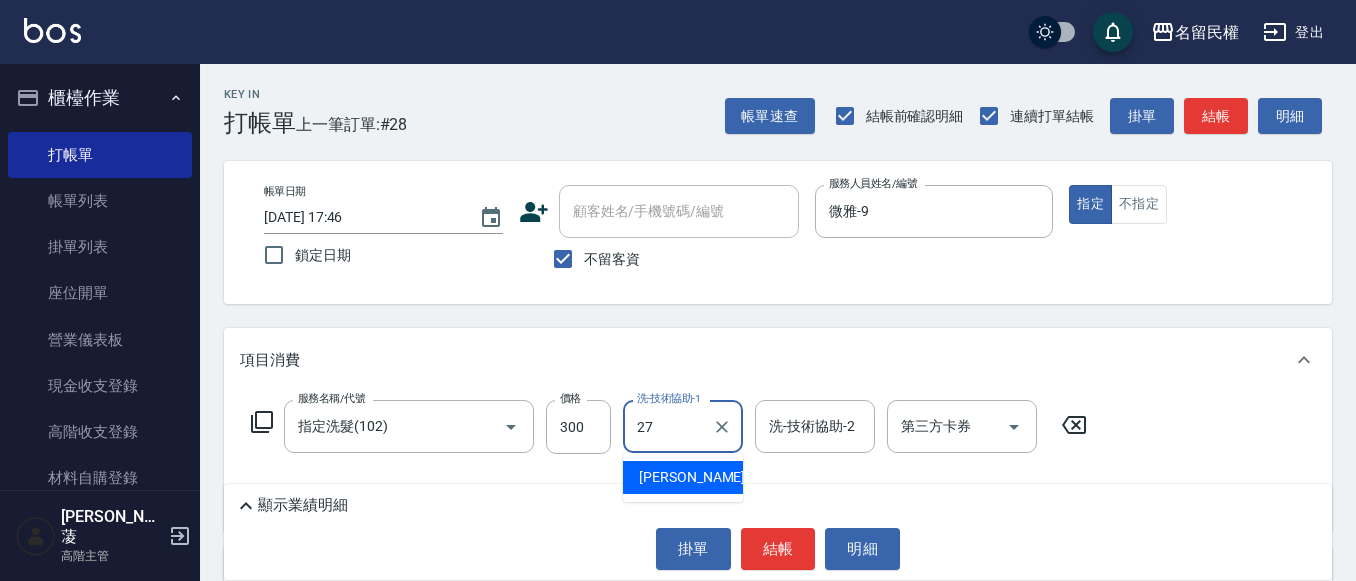 type on "[PERSON_NAME]-27" 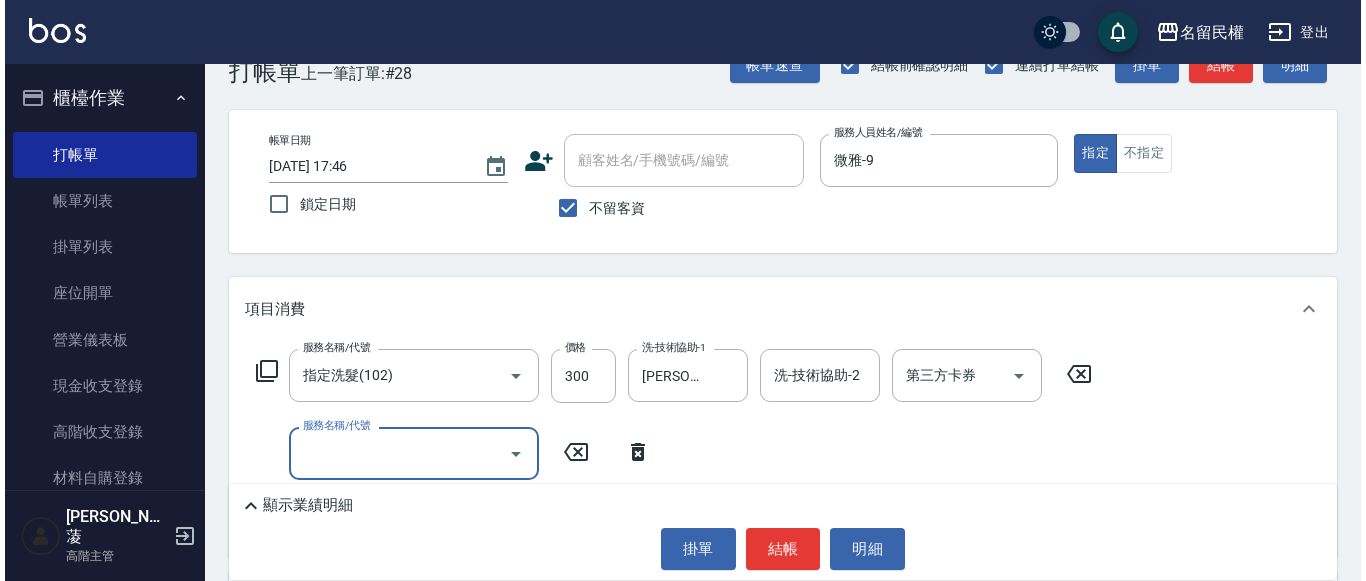 scroll, scrollTop: 100, scrollLeft: 0, axis: vertical 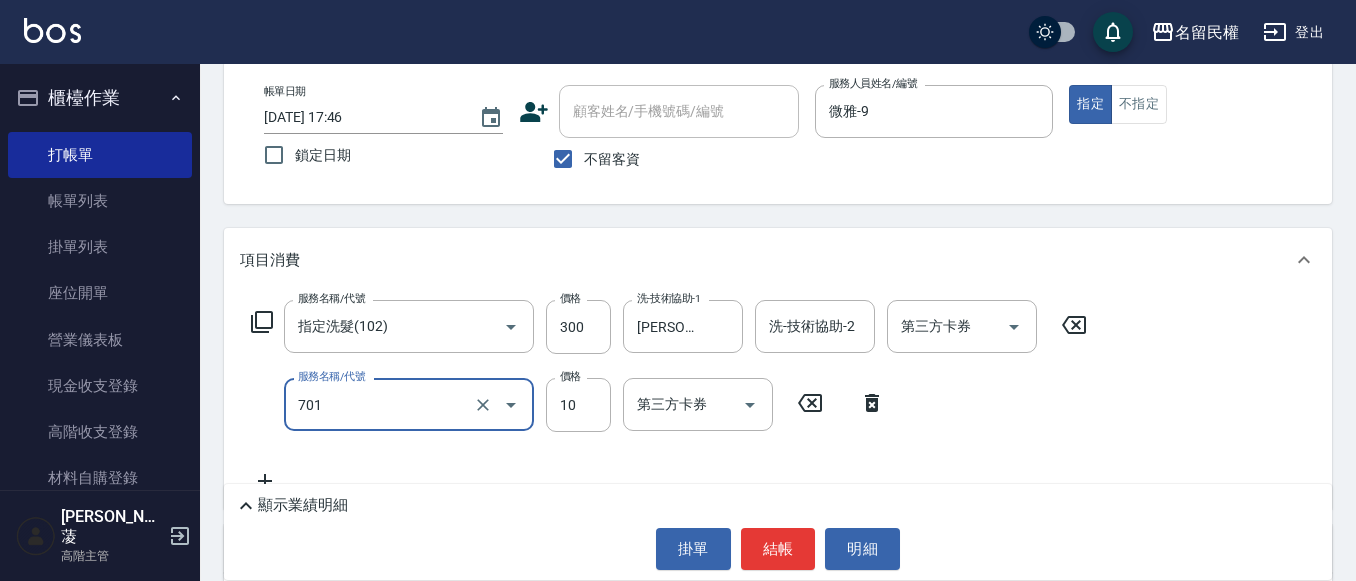 type on "[PERSON_NAME](701)" 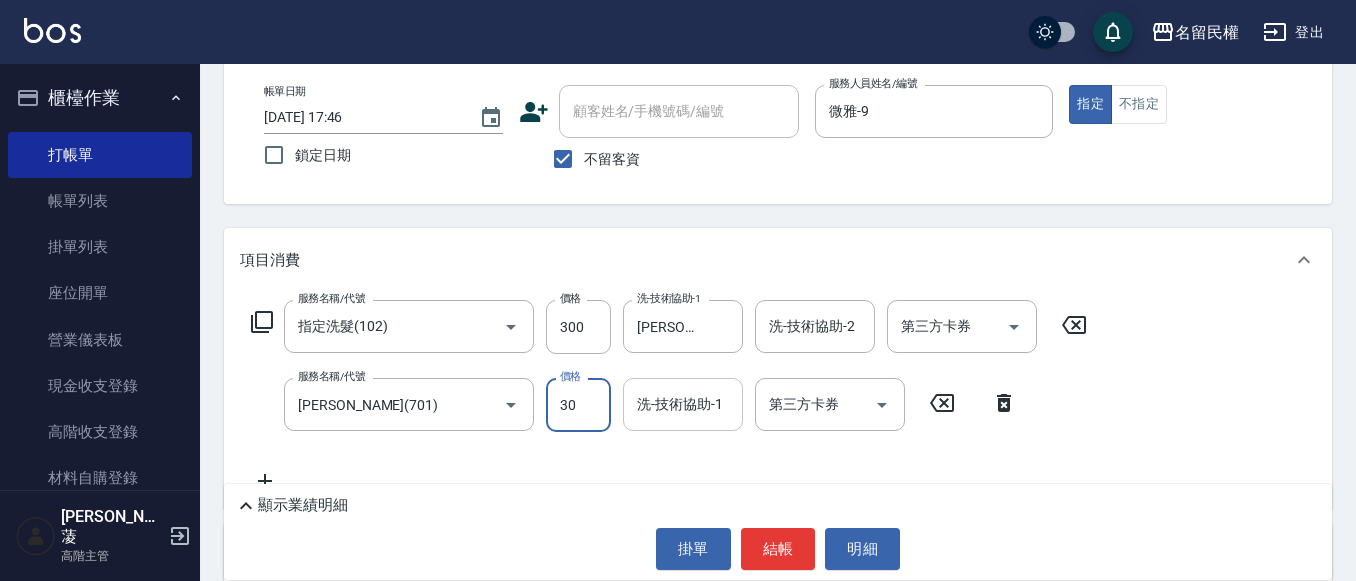 type on "30" 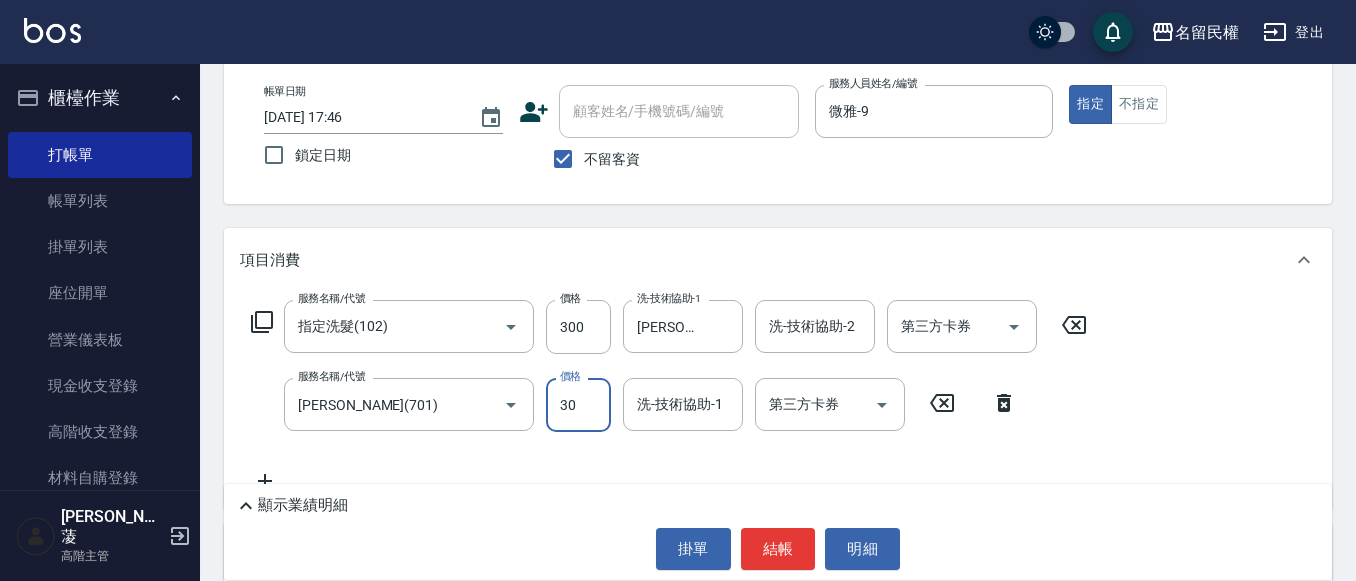click on "洗-技術協助-1" at bounding box center [683, 404] 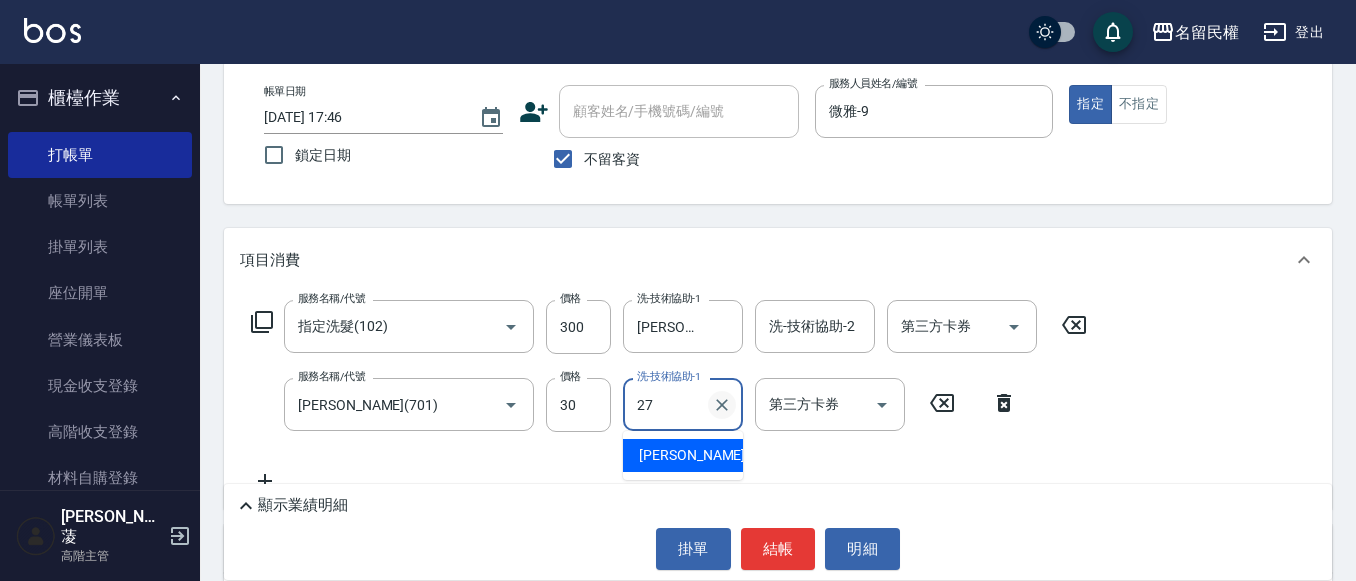 type on "[PERSON_NAME]-27" 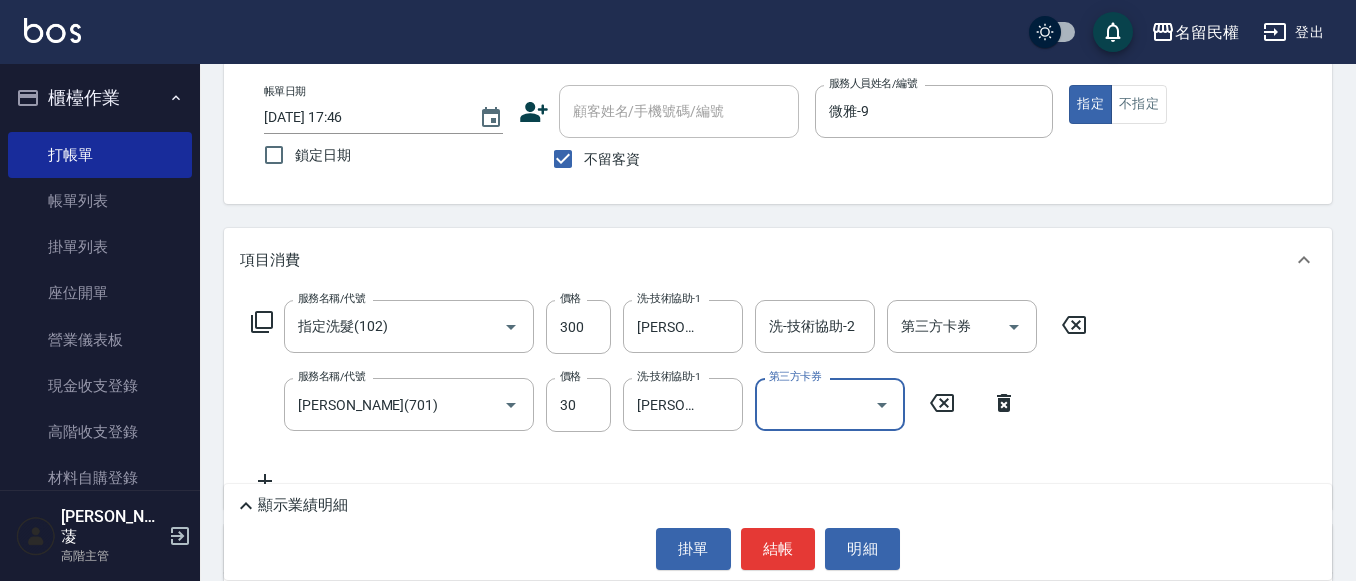 click on "Key In 打帳單 上一筆訂單:#28 帳單速查 結帳前確認明細 連續打單結帳 掛單 結帳 明細 帳單日期 [DATE] 17:46 鎖定日期 顧客姓名/手機號碼/編號 顧客姓名/手機號碼/編號 不留客資 服務人員姓名/編號 微雅-9 服務人員姓名/編號 指定 不指定 項目消費 服務名稱/代號 指定洗髮(102) 服務名稱/代號 價格 300 價格 洗-技術協助-1 [PERSON_NAME]-27 洗-技術協助-1 洗-技術協助-2 洗-技術協助-2 第三方卡券 第三方卡券 服務名稱/代號 潤絲(701) 服務名稱/代號 價格 30 價格 洗-技術協助-1 [PERSON_NAME]-27 洗-技術協助-1 第三方卡券 第三方卡券 店販銷售 服務人員姓名/編號 服務人員姓名/編號 商品代號/名稱 商品代號/名稱 預收卡販賣 卡券名稱/代號 卡券名稱/代號 其他付款方式 其他付款方式 其他付款方式 備註及來源 備註 備註 訂單來源 ​ 訂單來源 顯示業績明細 掛單 結帳 明細" at bounding box center (778, 395) 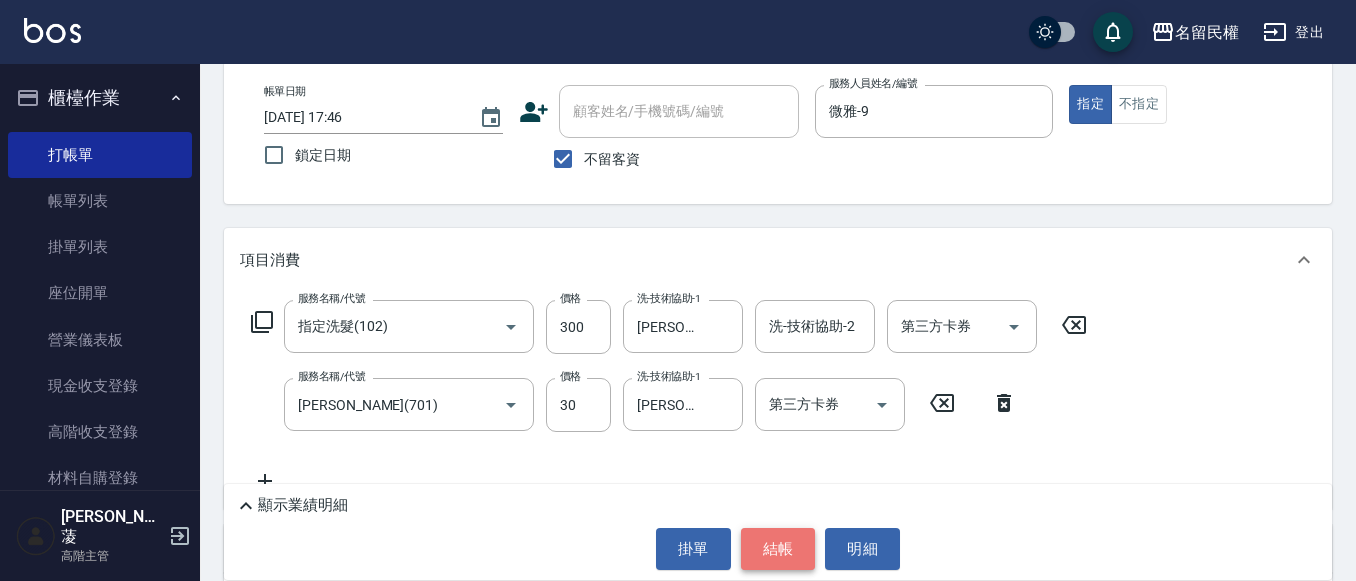 click on "結帳" at bounding box center [778, 549] 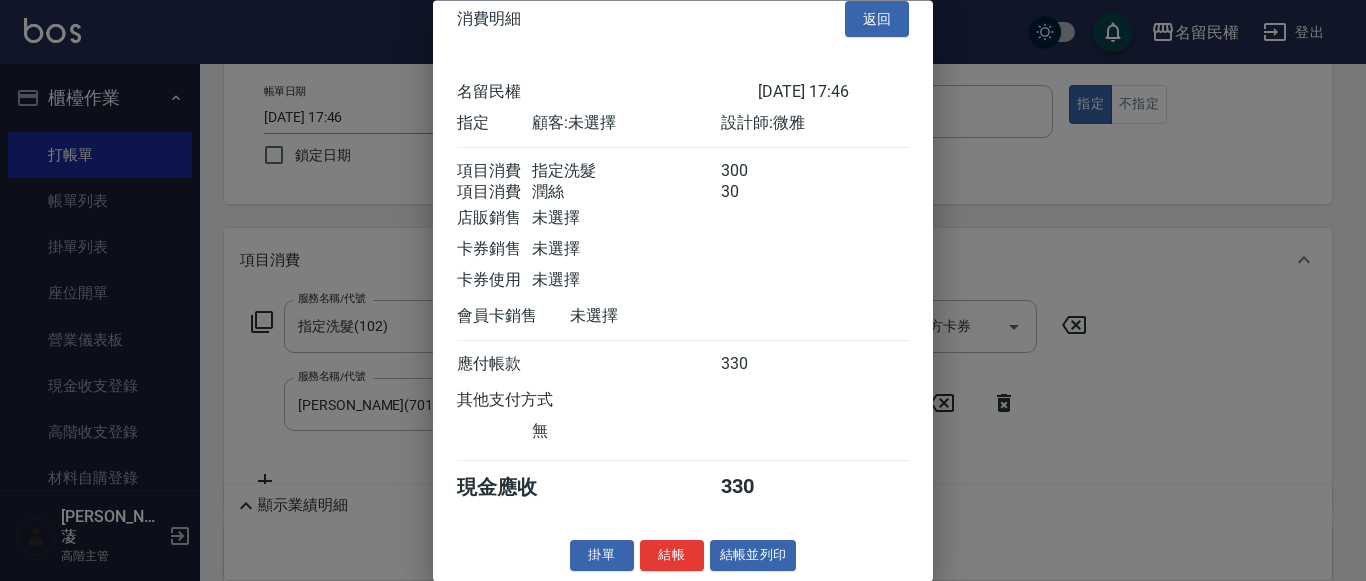 scroll, scrollTop: 50, scrollLeft: 0, axis: vertical 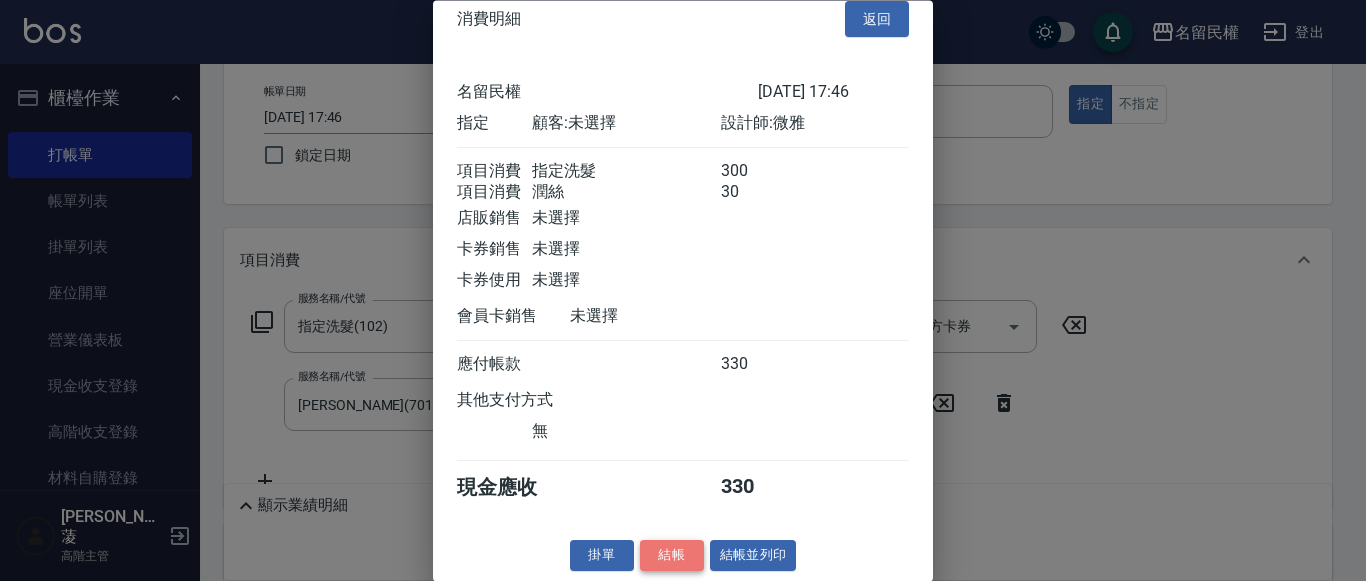 click on "結帳" at bounding box center [672, 556] 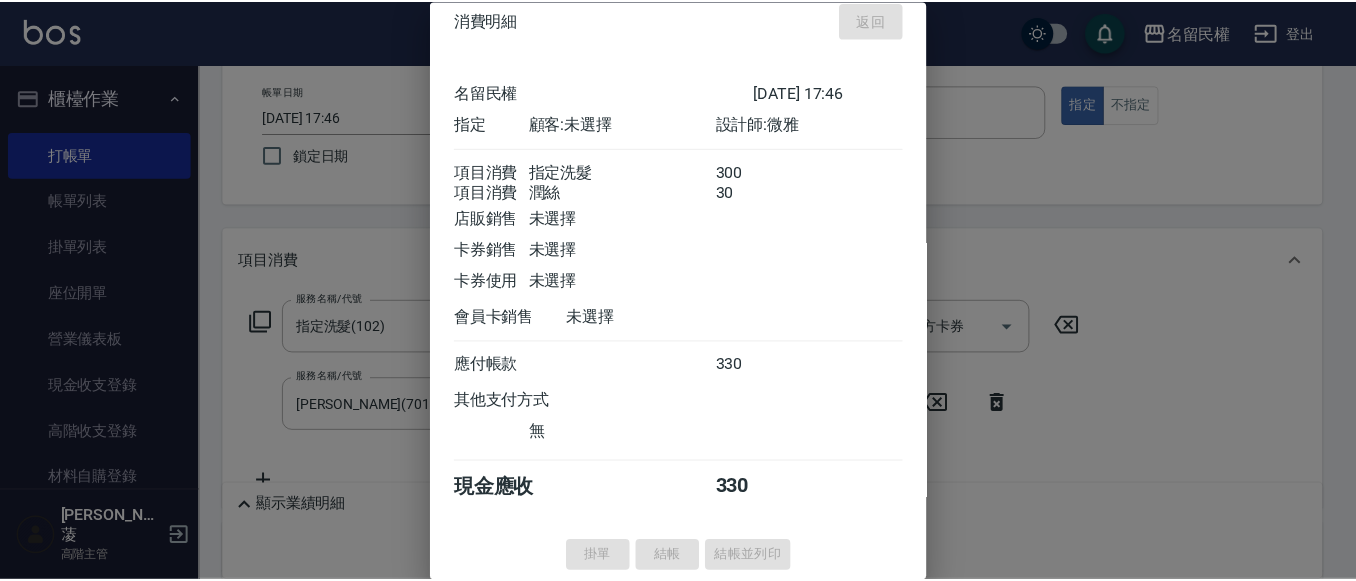 scroll, scrollTop: 0, scrollLeft: 0, axis: both 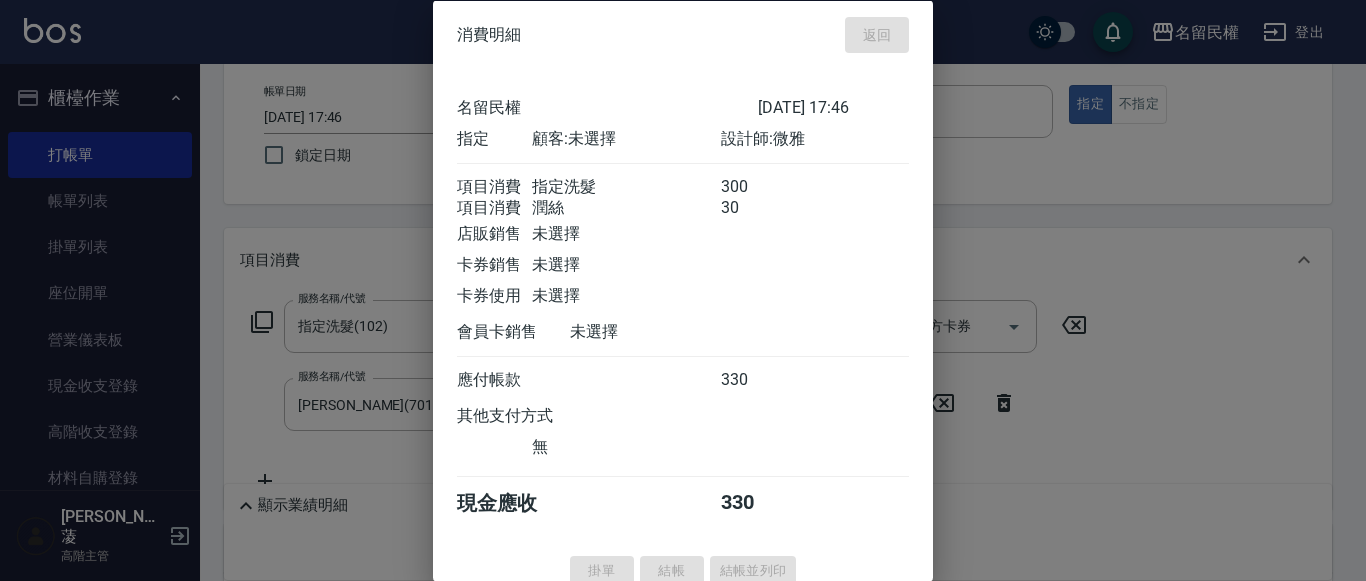 type on "[DATE] 19:03" 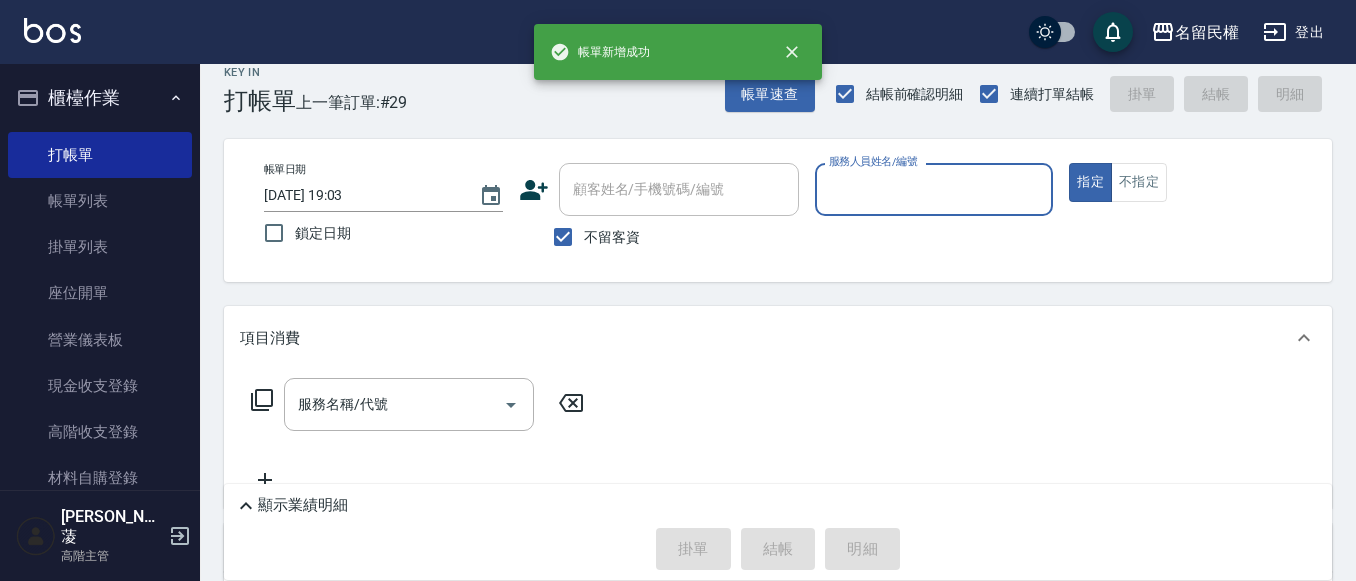 scroll, scrollTop: 0, scrollLeft: 0, axis: both 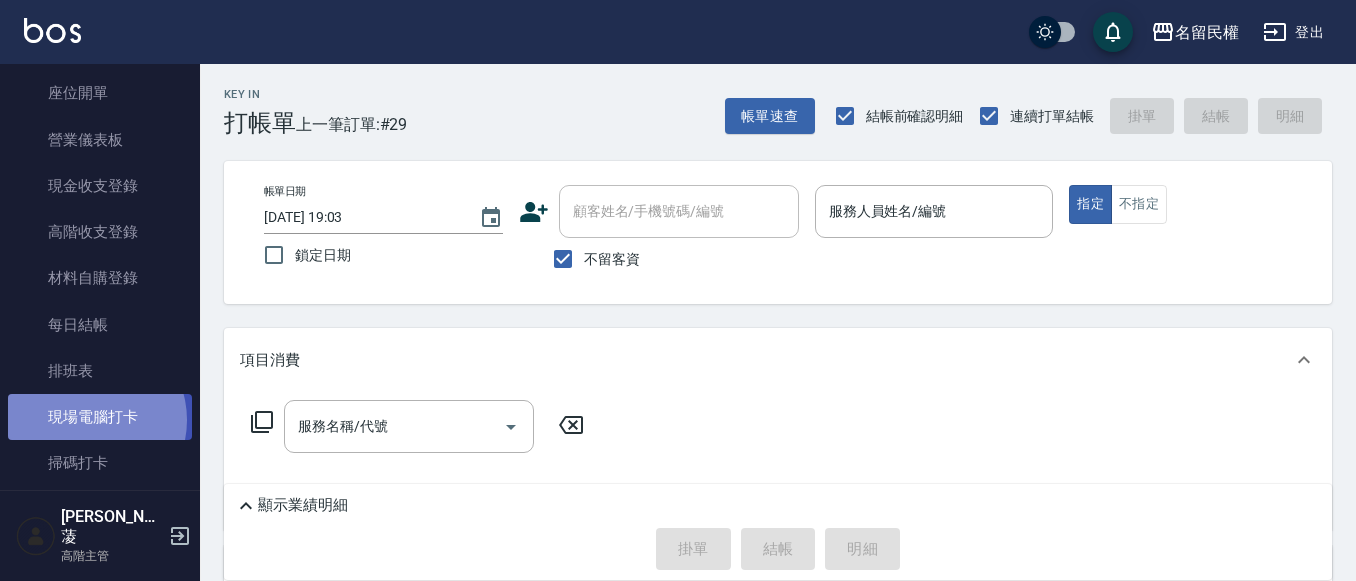 click on "現場電腦打卡" at bounding box center [100, 417] 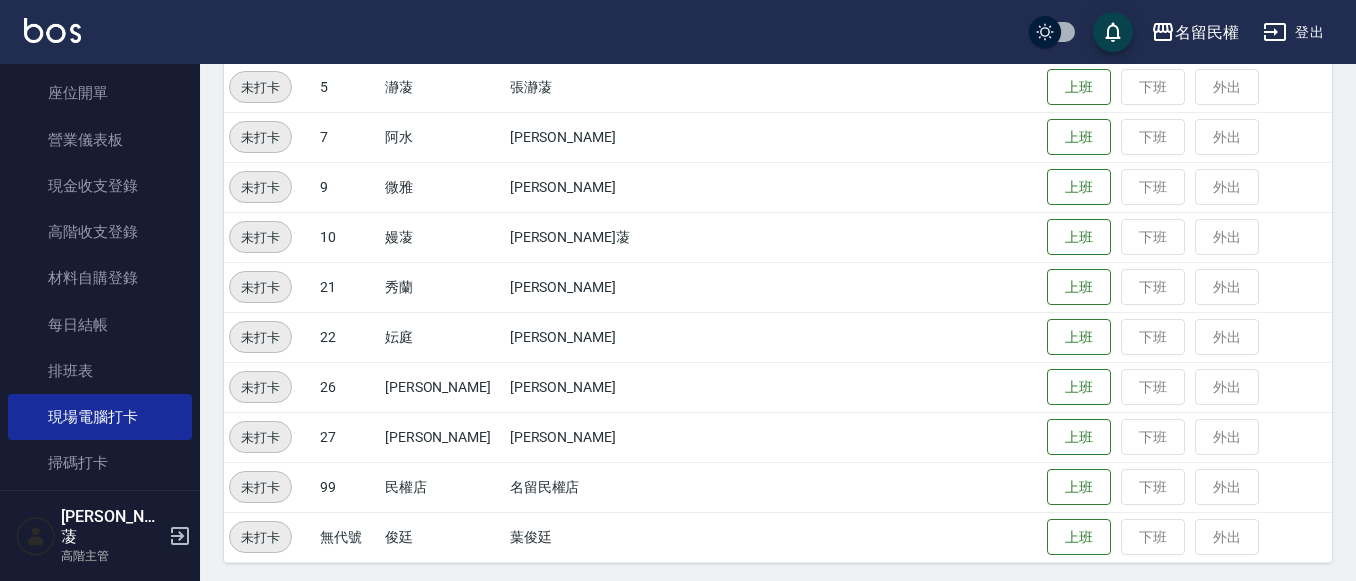 scroll, scrollTop: 367, scrollLeft: 0, axis: vertical 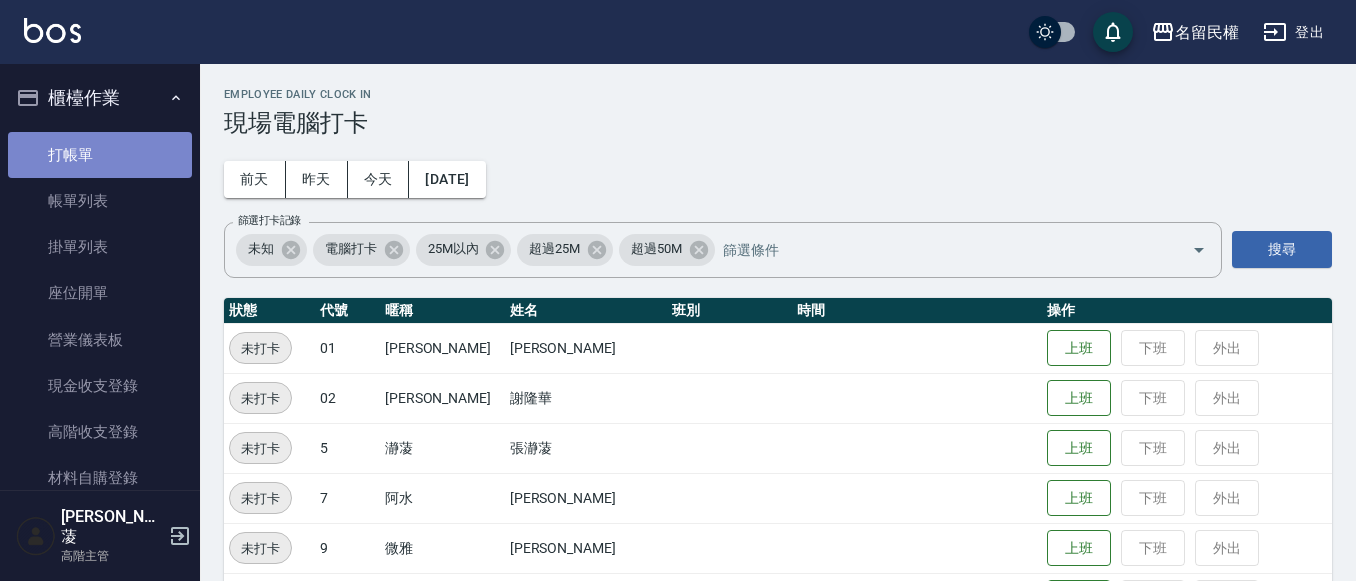 click on "打帳單" at bounding box center (100, 155) 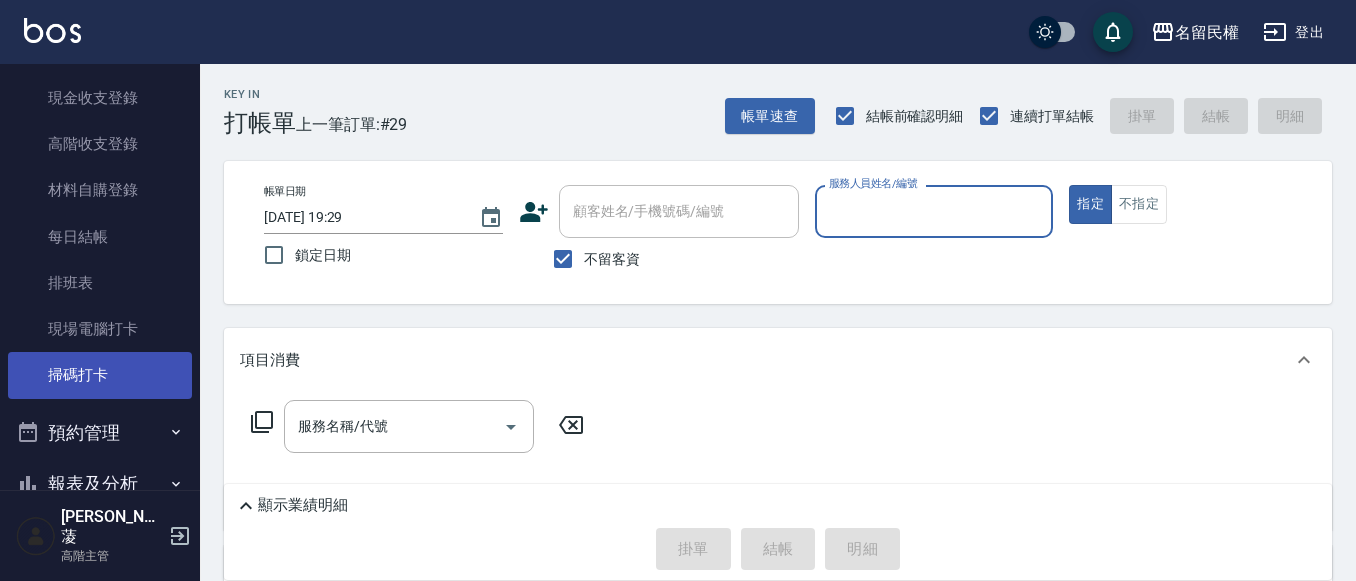 scroll, scrollTop: 300, scrollLeft: 0, axis: vertical 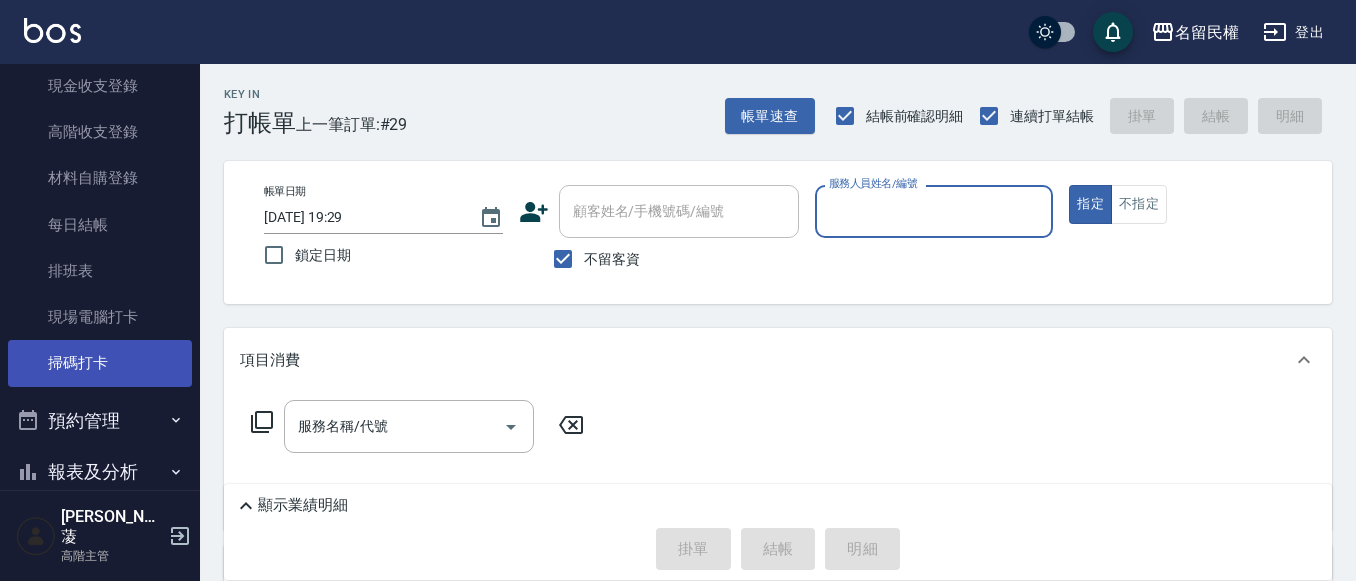 click on "掃碼打卡" at bounding box center (100, 363) 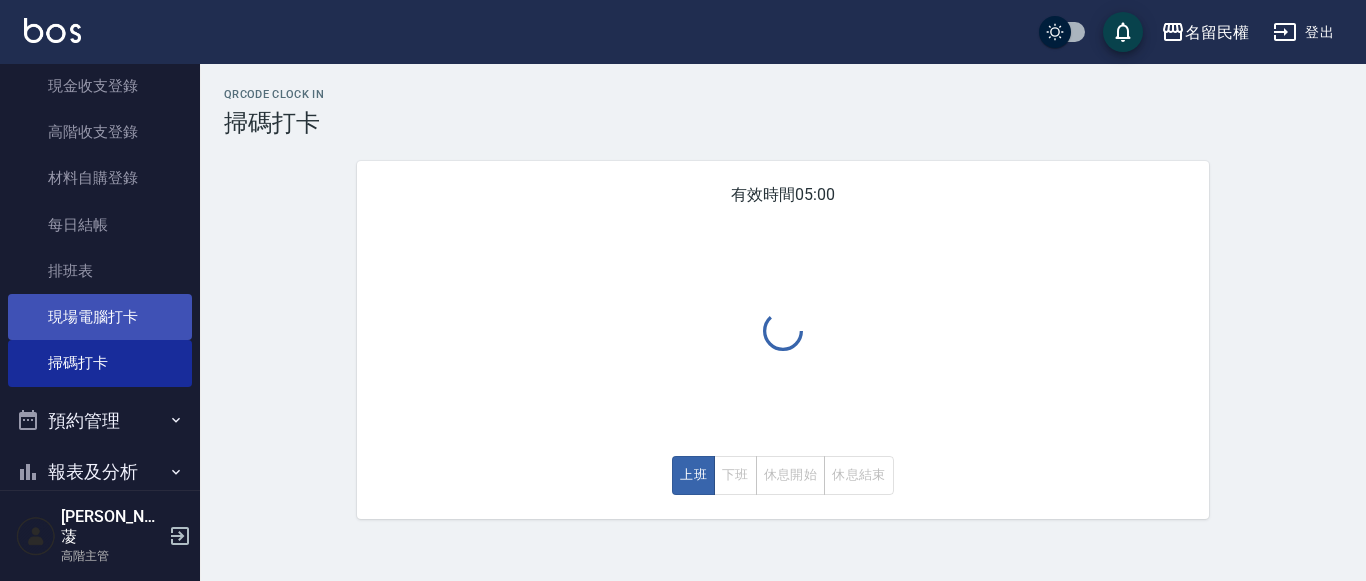 click on "現場電腦打卡" at bounding box center (100, 317) 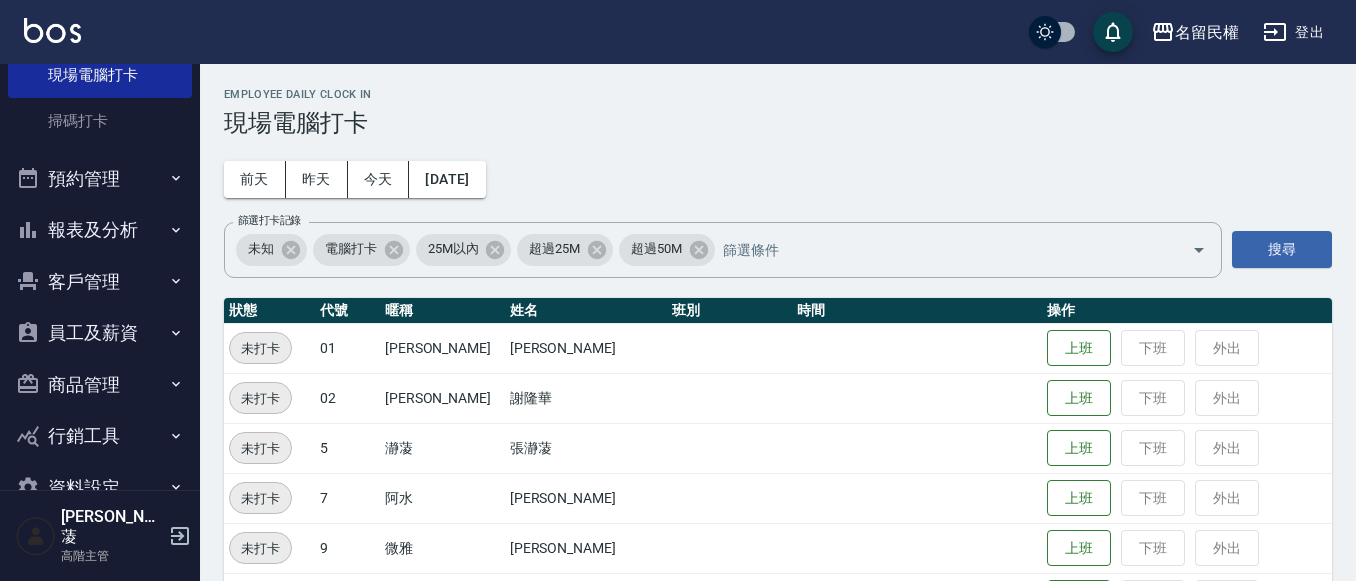 scroll, scrollTop: 571, scrollLeft: 0, axis: vertical 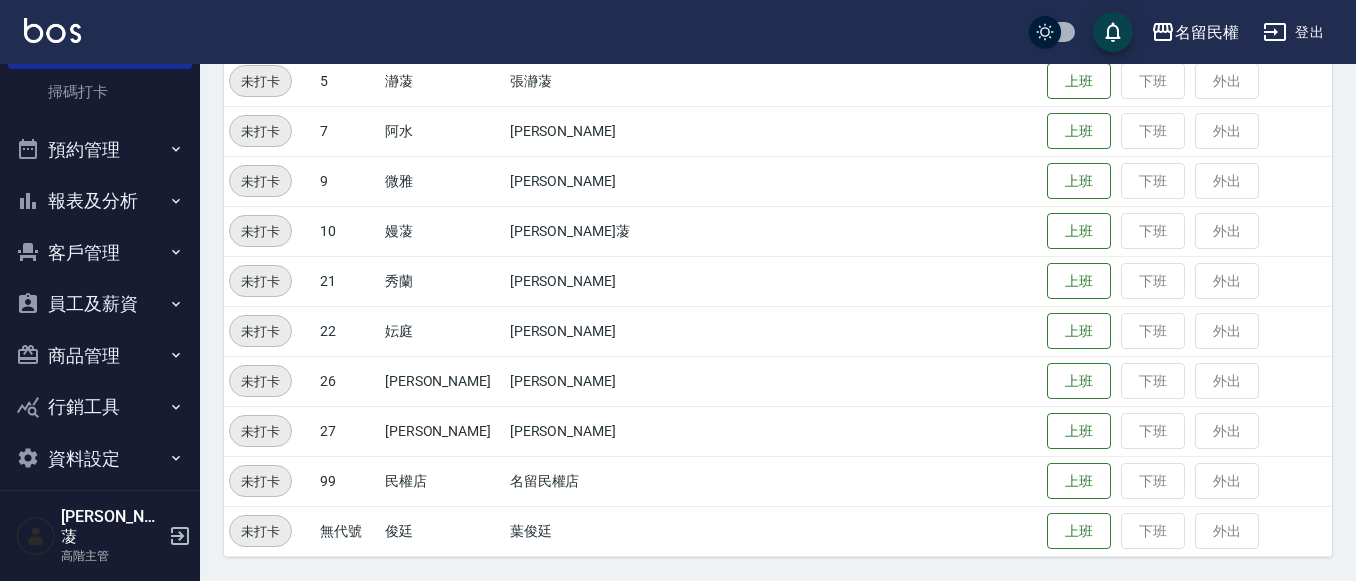 click on "上班 下班 外出" at bounding box center [1187, 381] 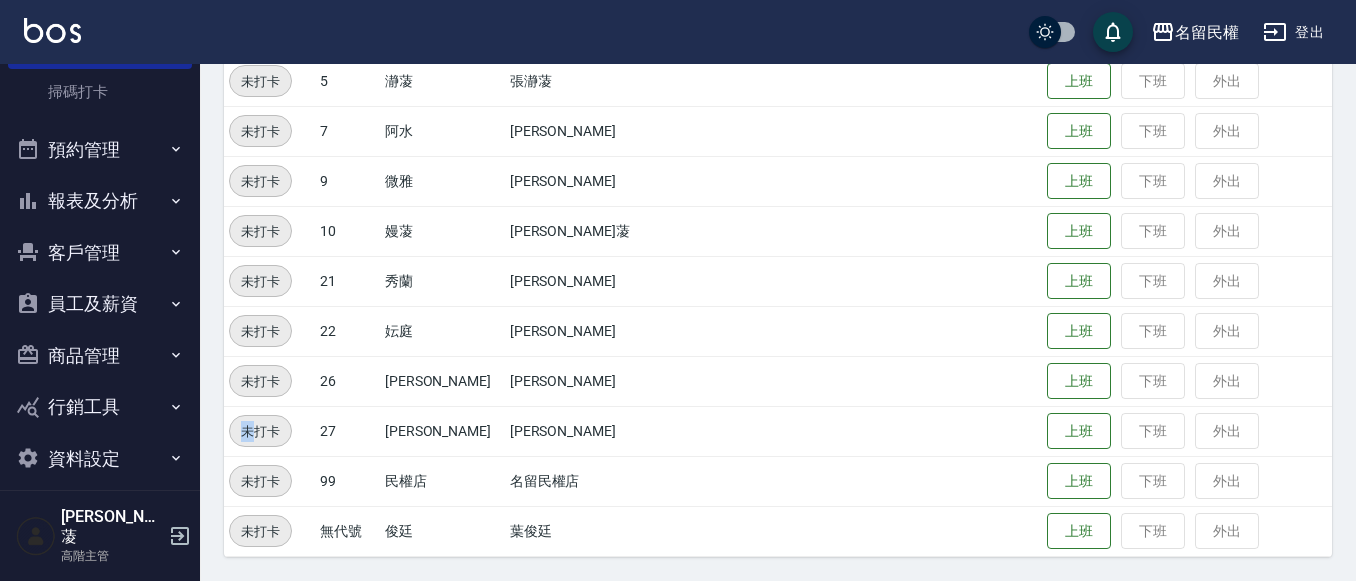 click on "上班 下班 外出" at bounding box center [1187, 381] 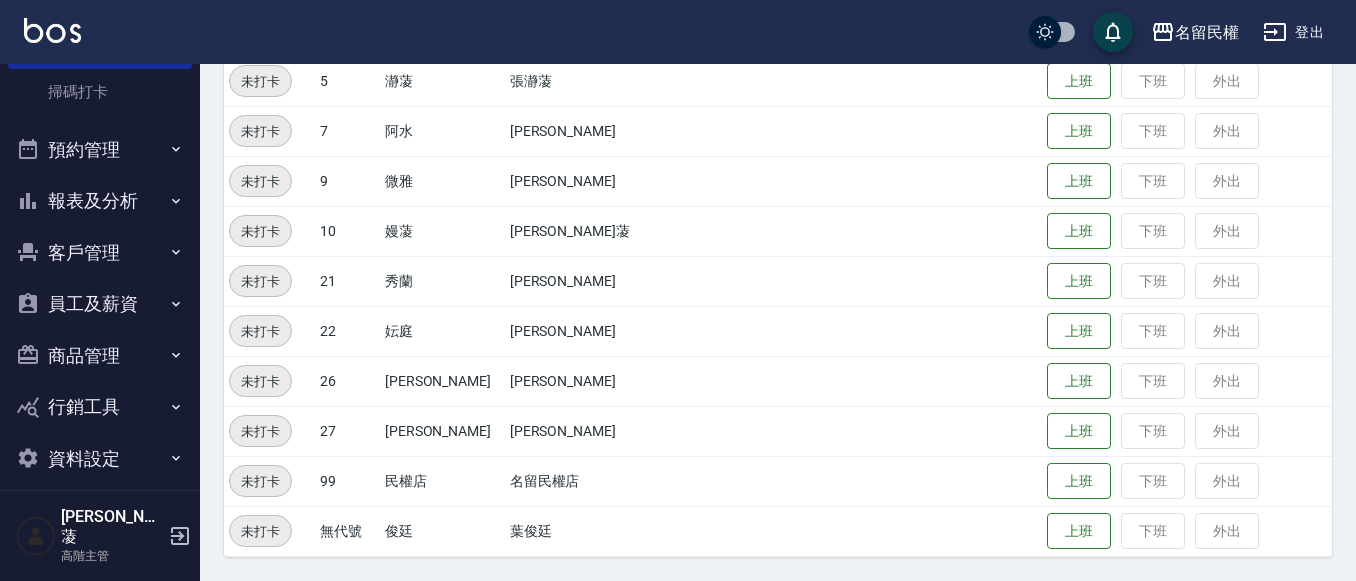 drag, startPoint x: 1124, startPoint y: 429, endPoint x: 1127, endPoint y: 406, distance: 23.194826 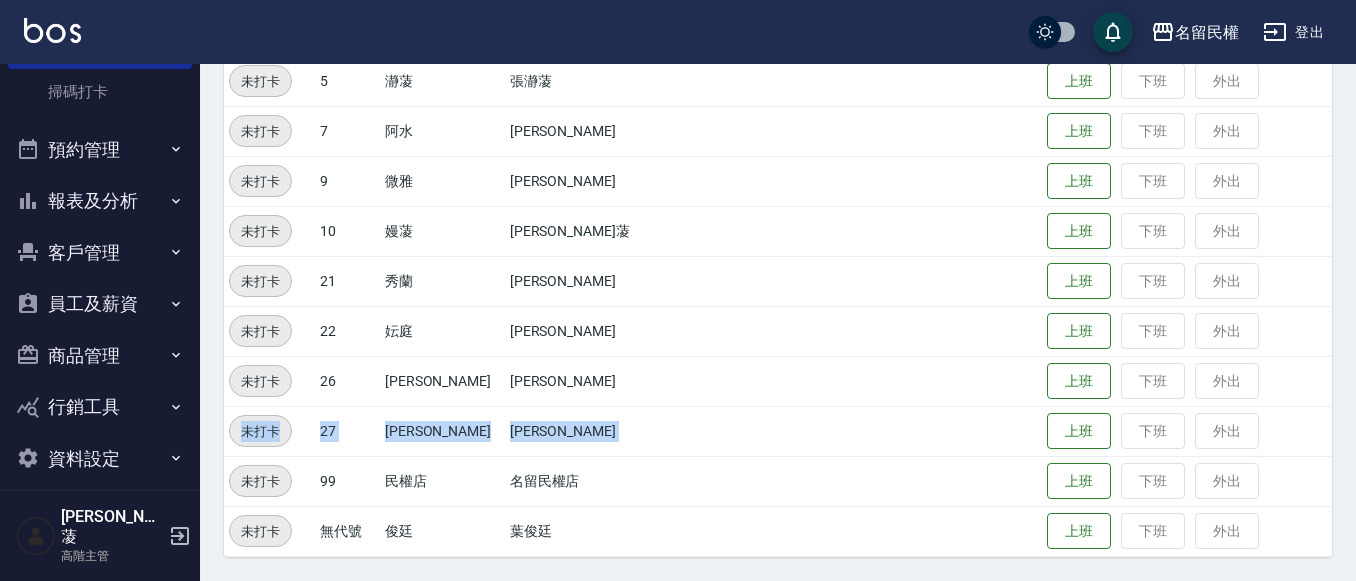 click on "上班 下班 外出" at bounding box center [1187, 431] 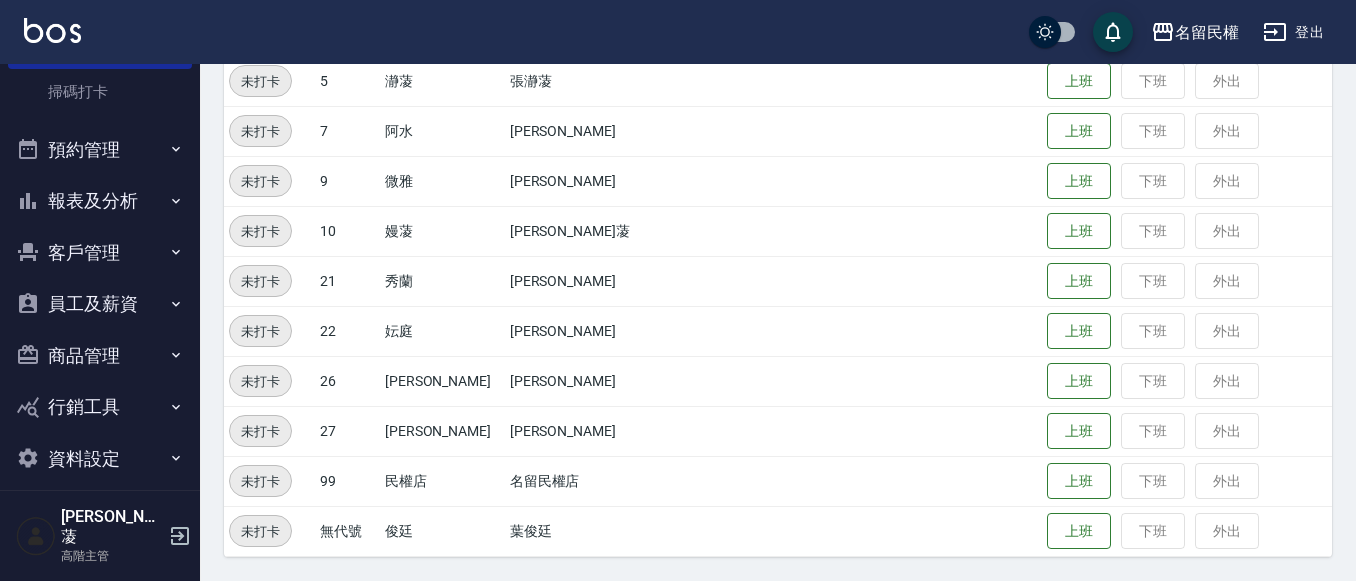 click at bounding box center [917, 381] 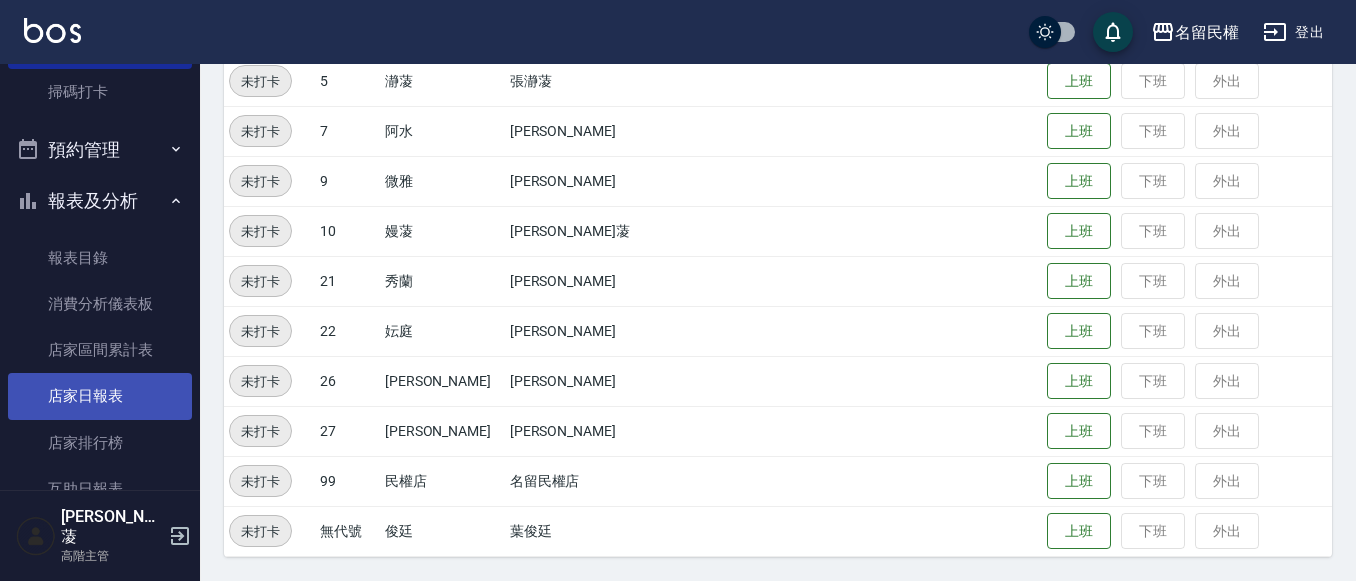 click on "店家日報表" at bounding box center [100, 396] 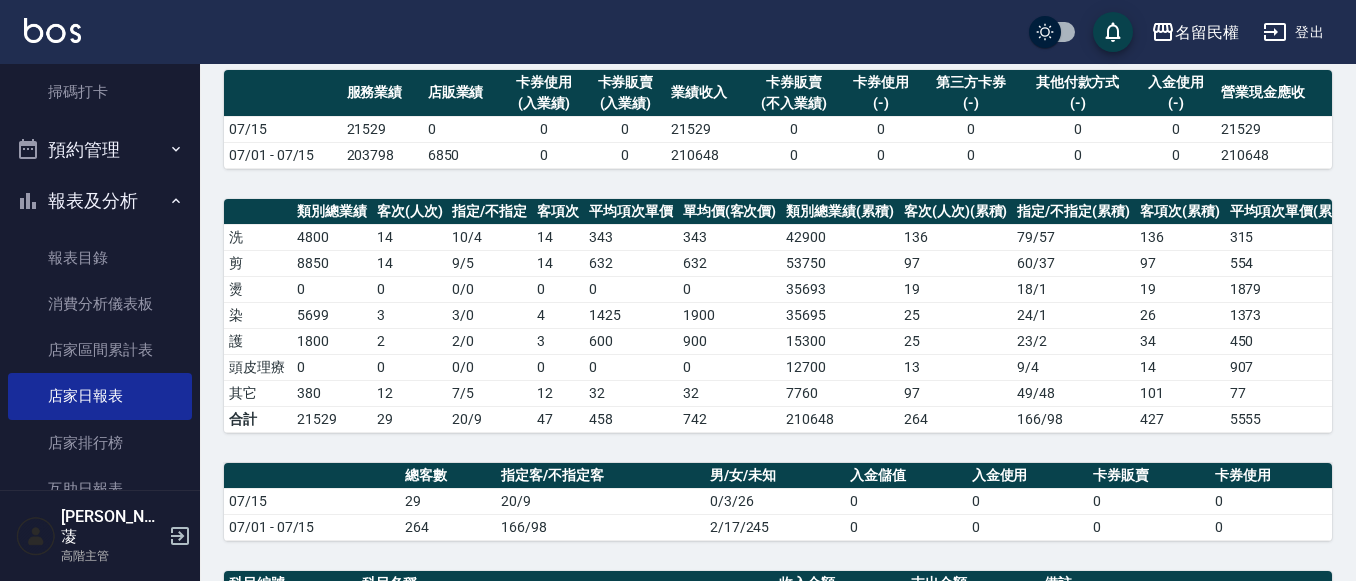 scroll, scrollTop: 200, scrollLeft: 0, axis: vertical 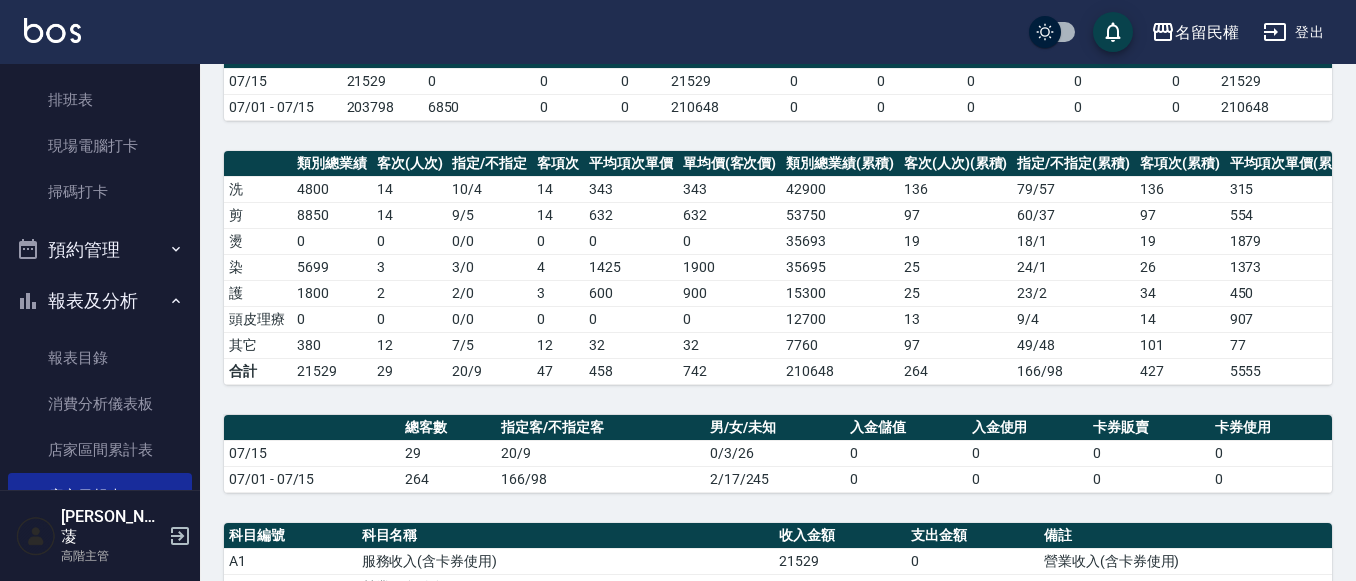 click on "報表及分析" at bounding box center [100, 301] 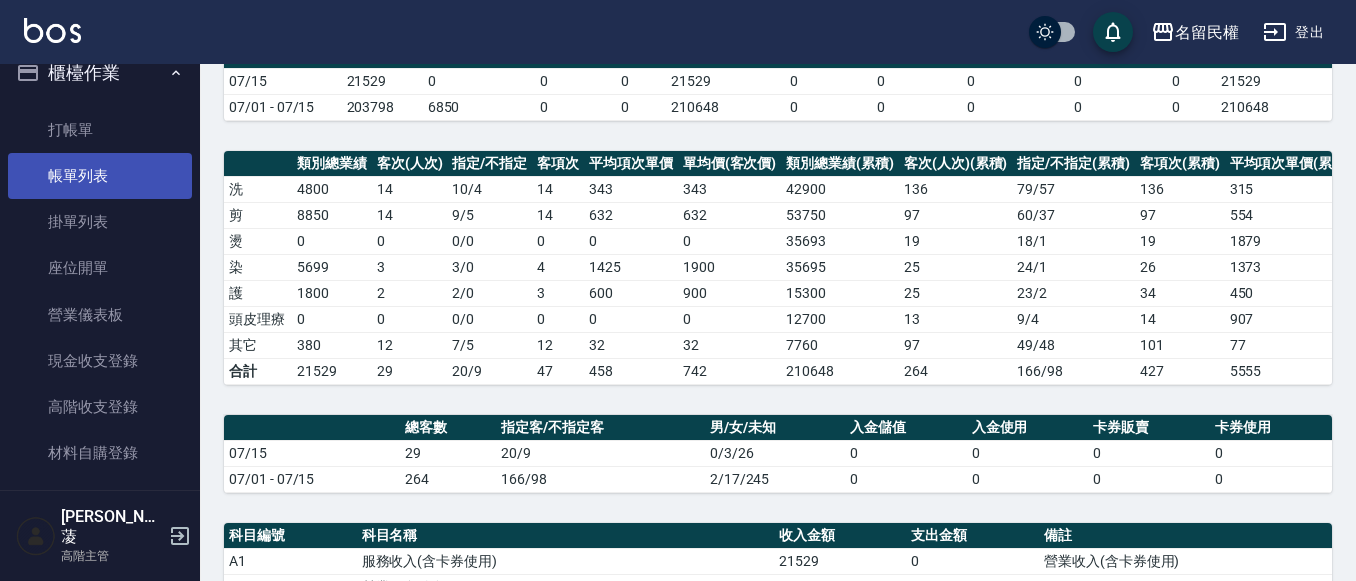 scroll, scrollTop: 0, scrollLeft: 0, axis: both 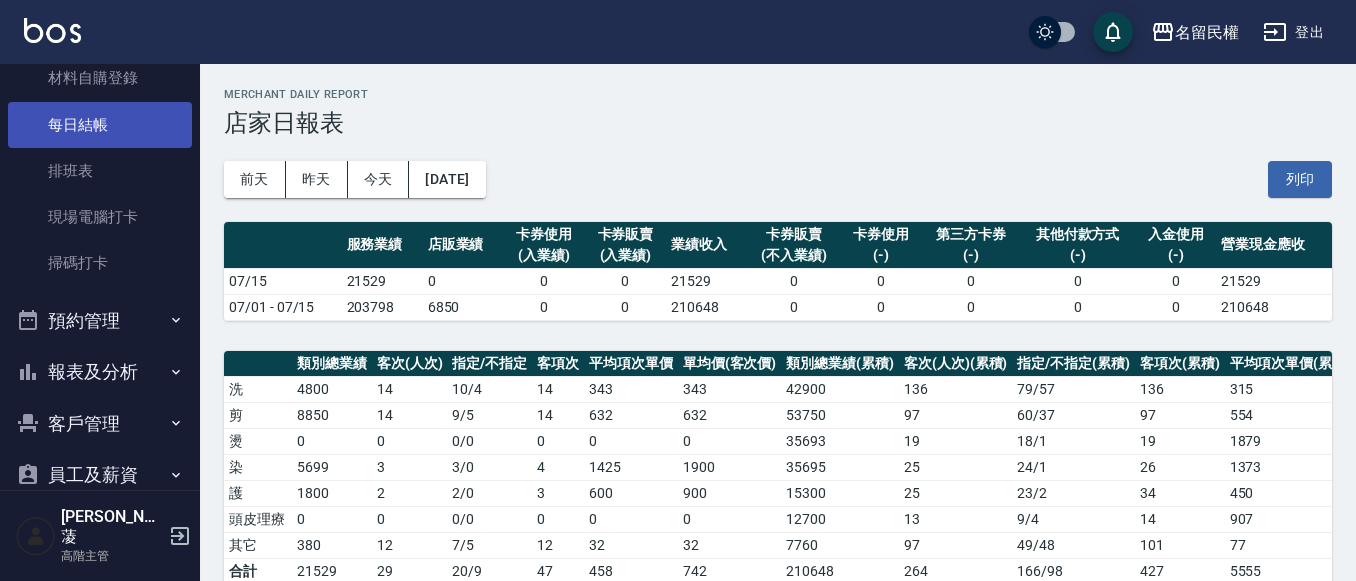 click on "每日結帳" at bounding box center [100, 125] 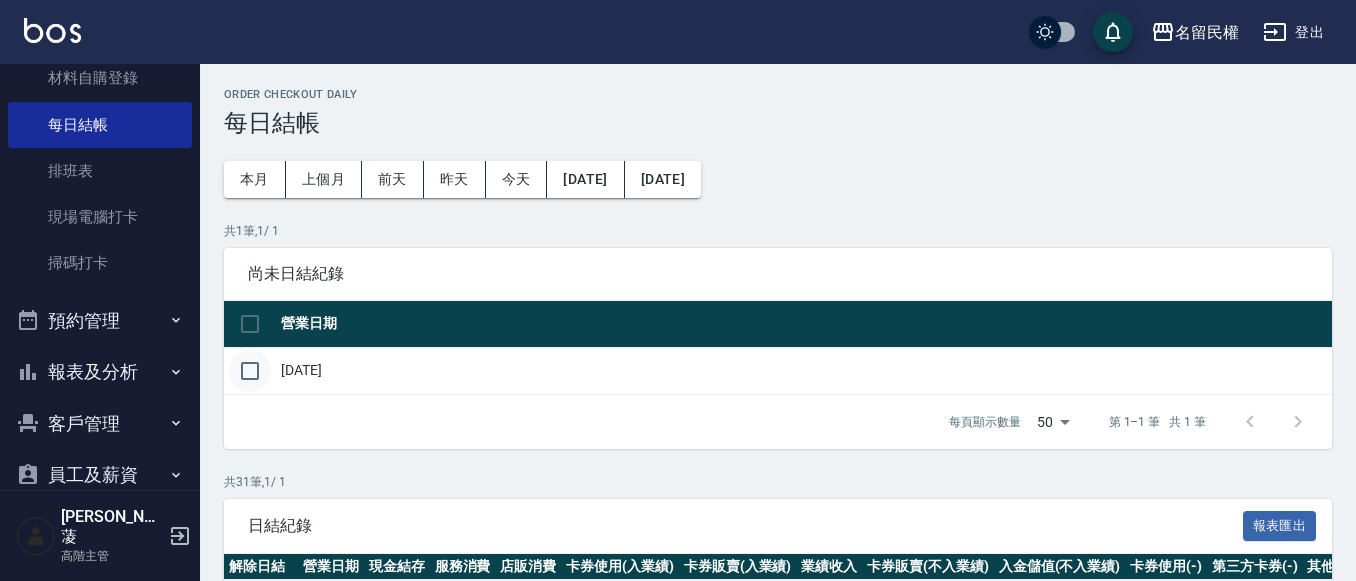 click at bounding box center (250, 371) 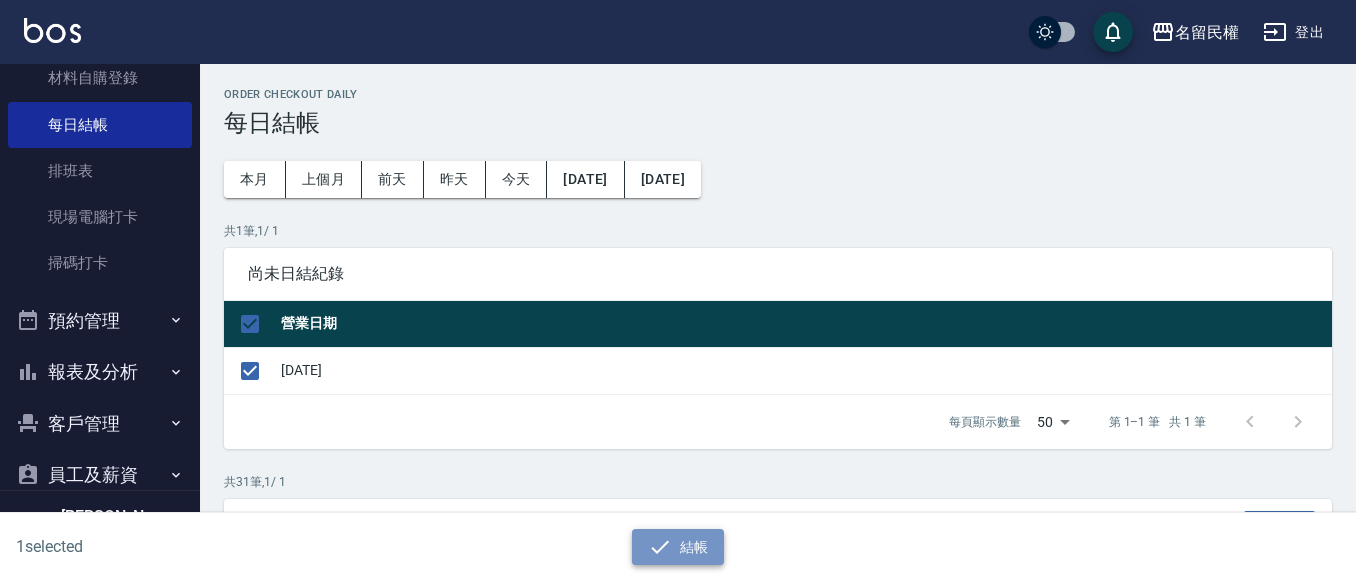 click on "結帳" at bounding box center [678, 547] 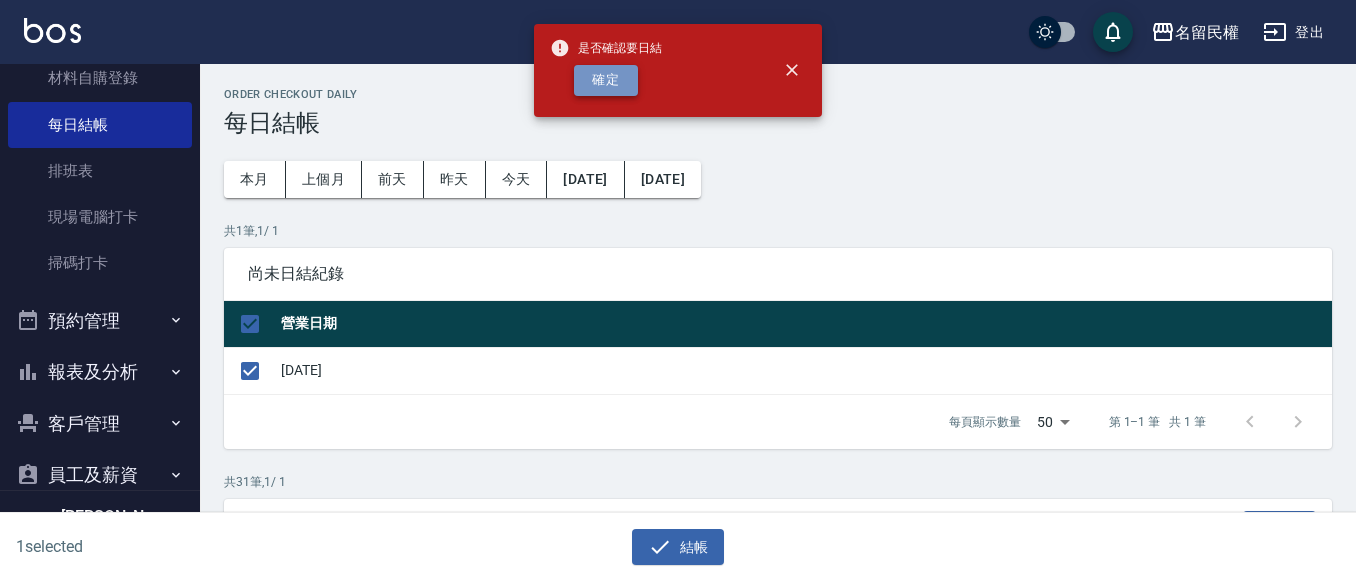click on "確定" at bounding box center (606, 80) 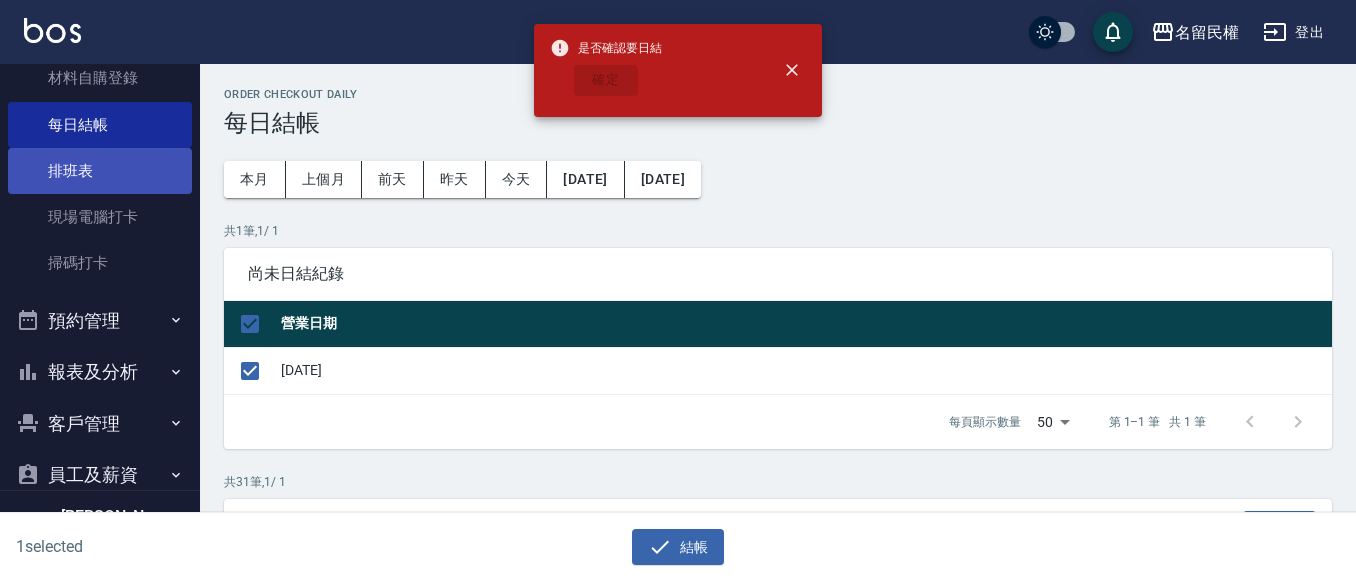 checkbox on "false" 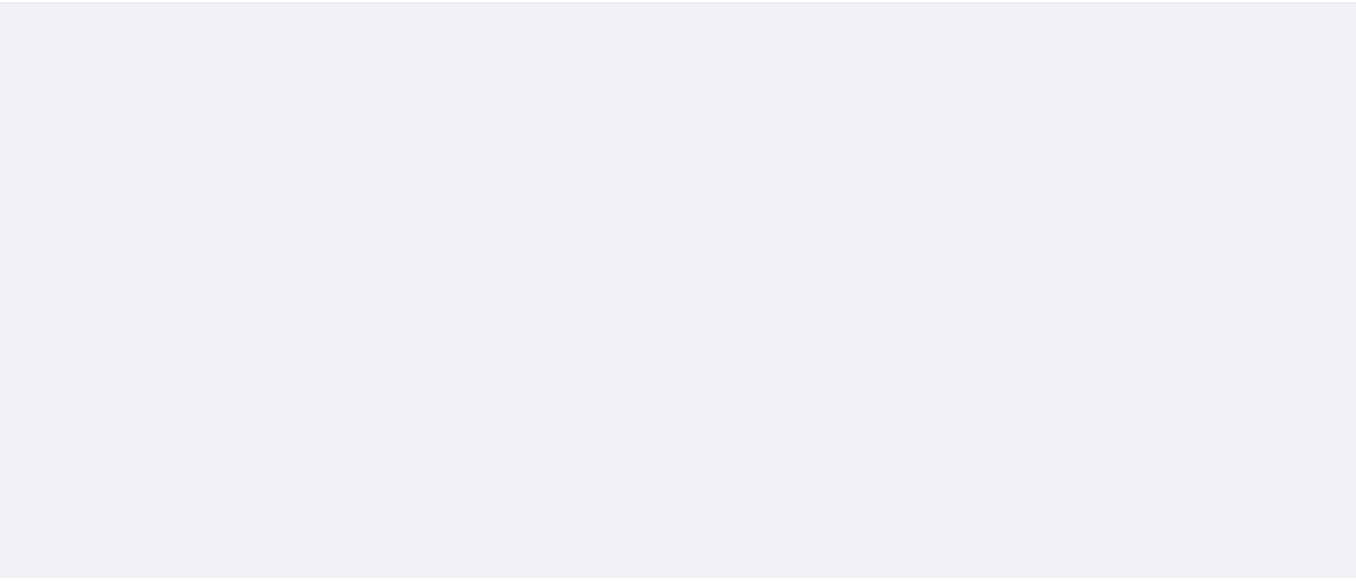 scroll, scrollTop: 0, scrollLeft: 0, axis: both 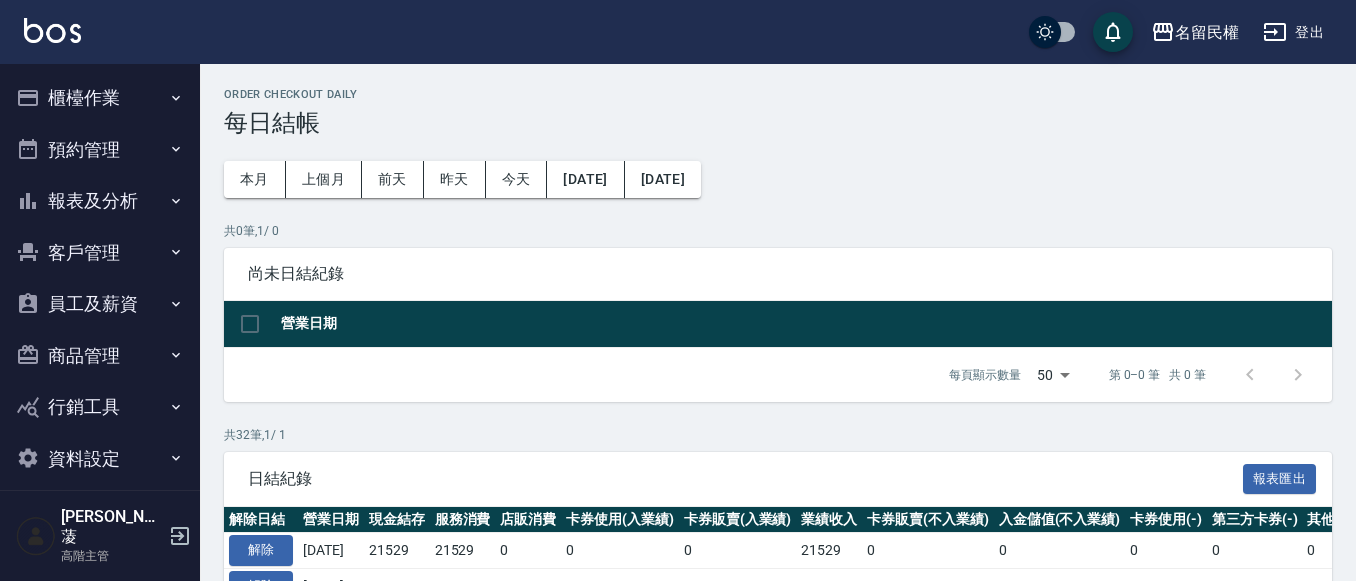 click on "報表及分析" at bounding box center [100, 201] 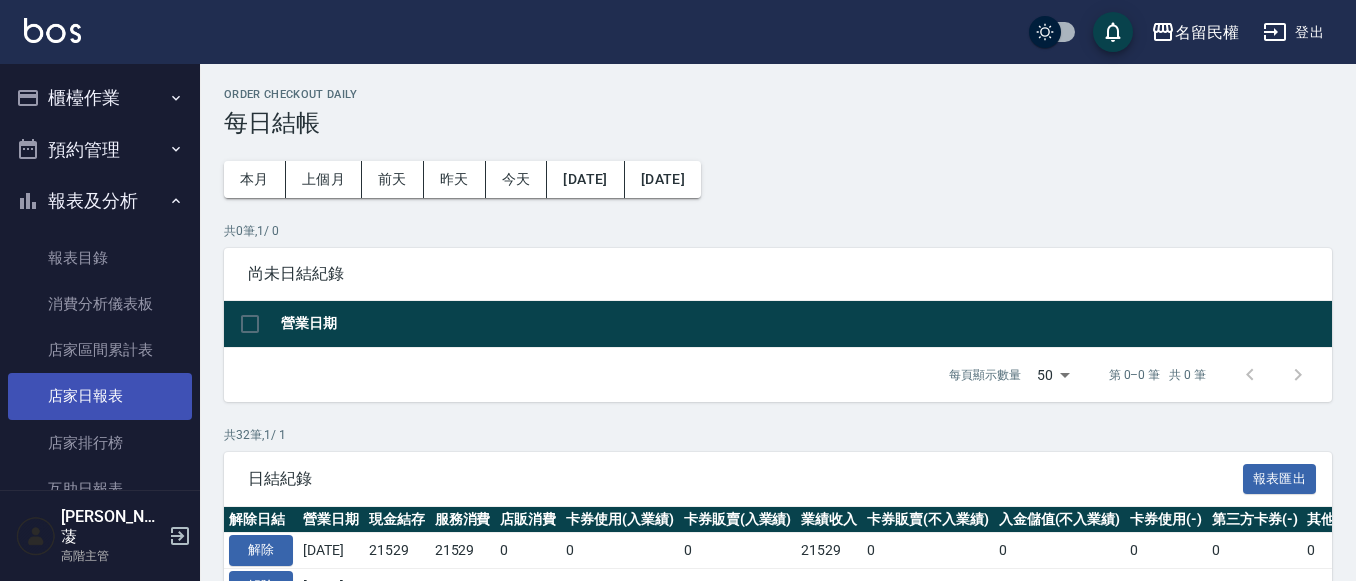 click on "店家日報表" at bounding box center [100, 396] 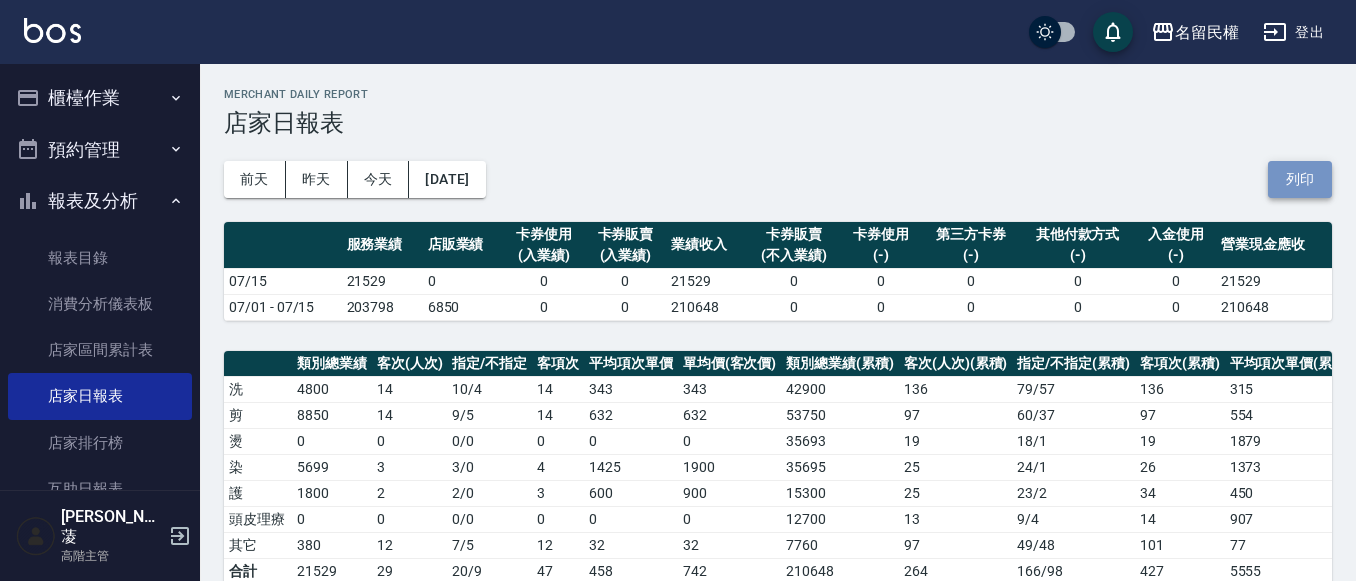 click on "列印" at bounding box center (1300, 179) 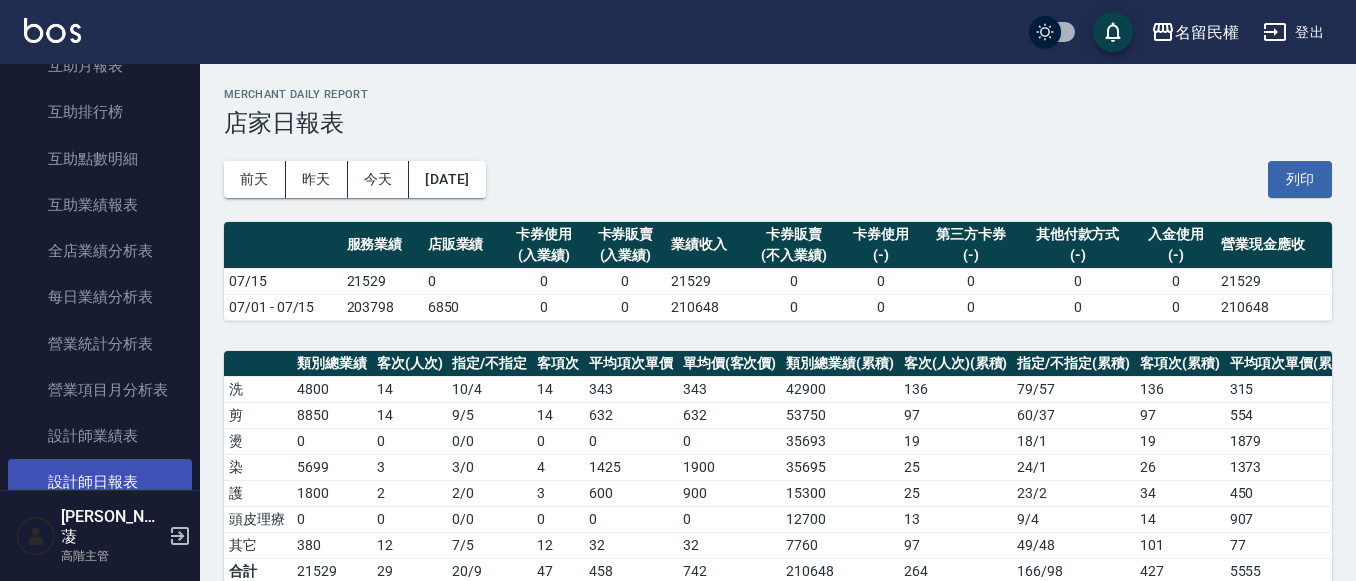 scroll, scrollTop: 500, scrollLeft: 0, axis: vertical 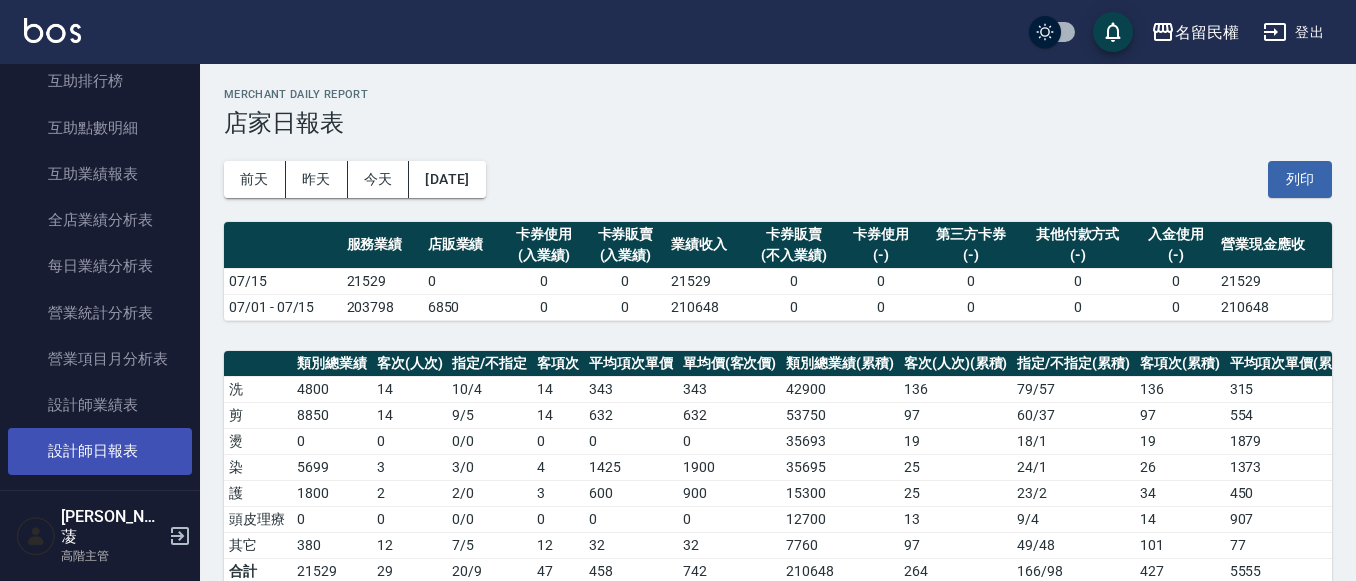 click on "設計師日報表" at bounding box center [100, 451] 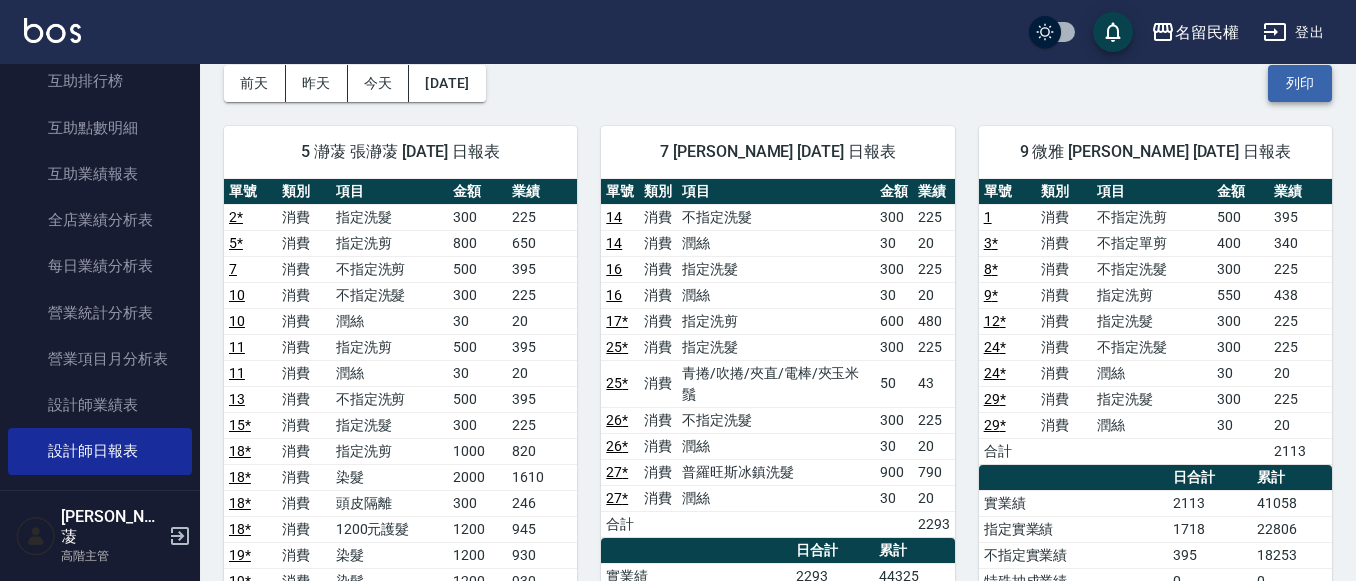 scroll, scrollTop: 0, scrollLeft: 0, axis: both 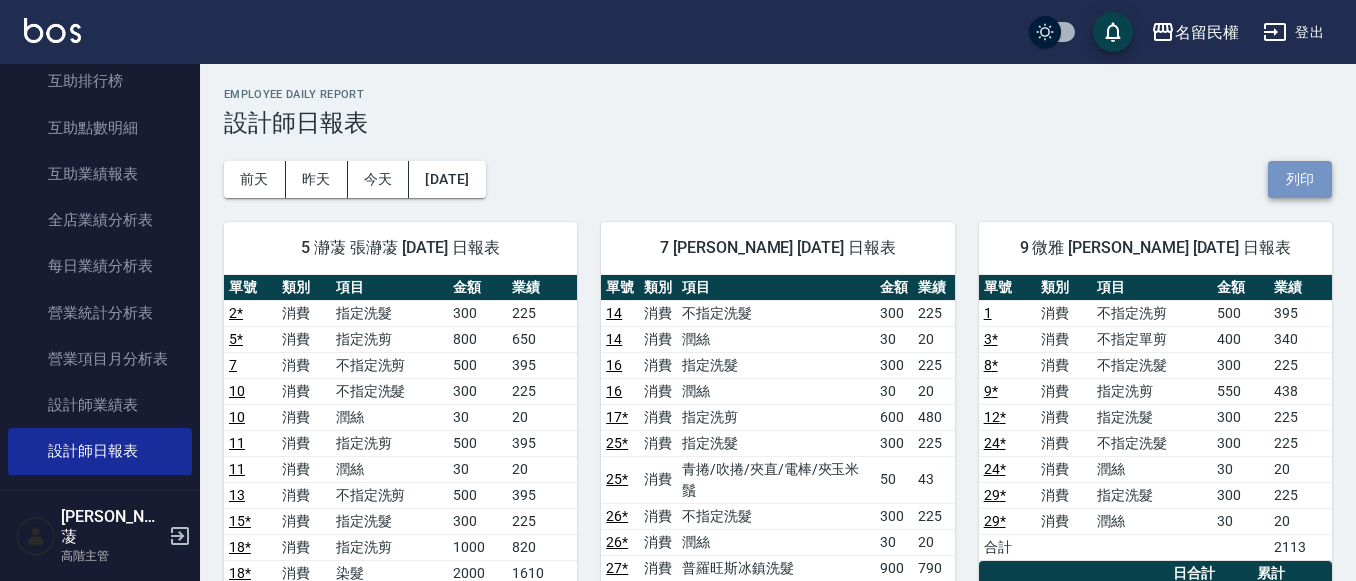 click on "列印" at bounding box center [1300, 179] 